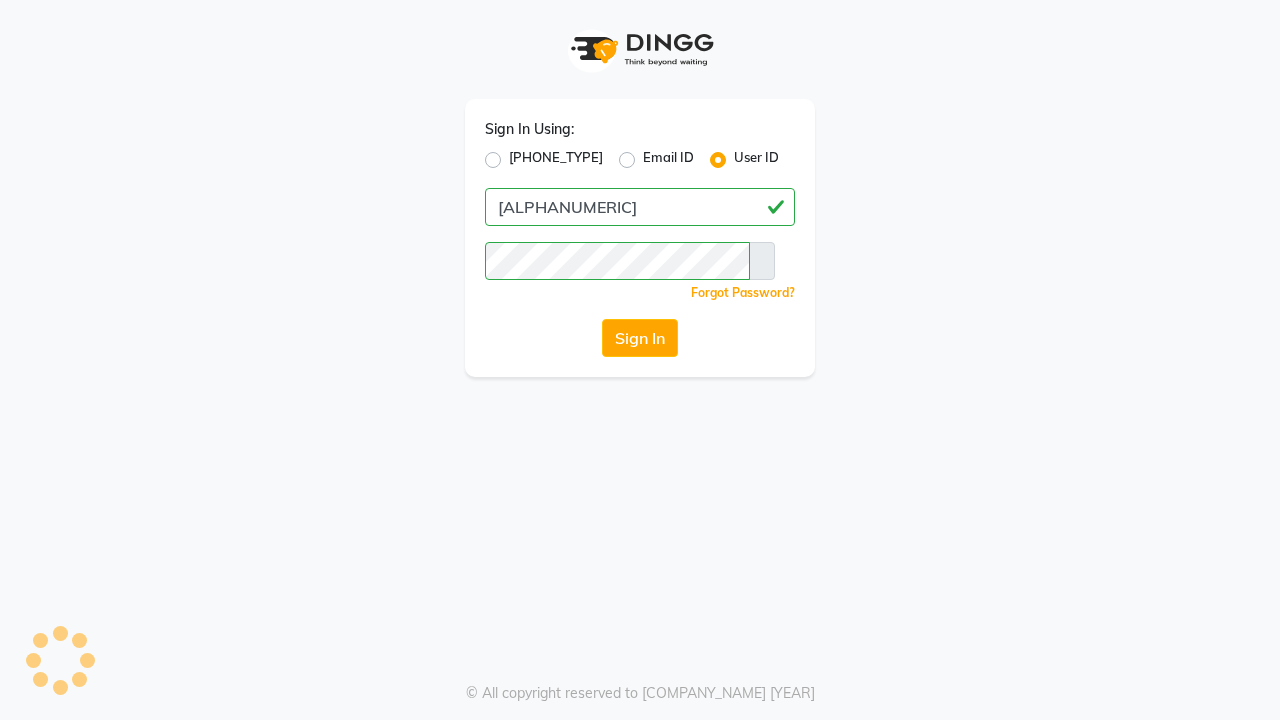 scroll, scrollTop: 0, scrollLeft: 0, axis: both 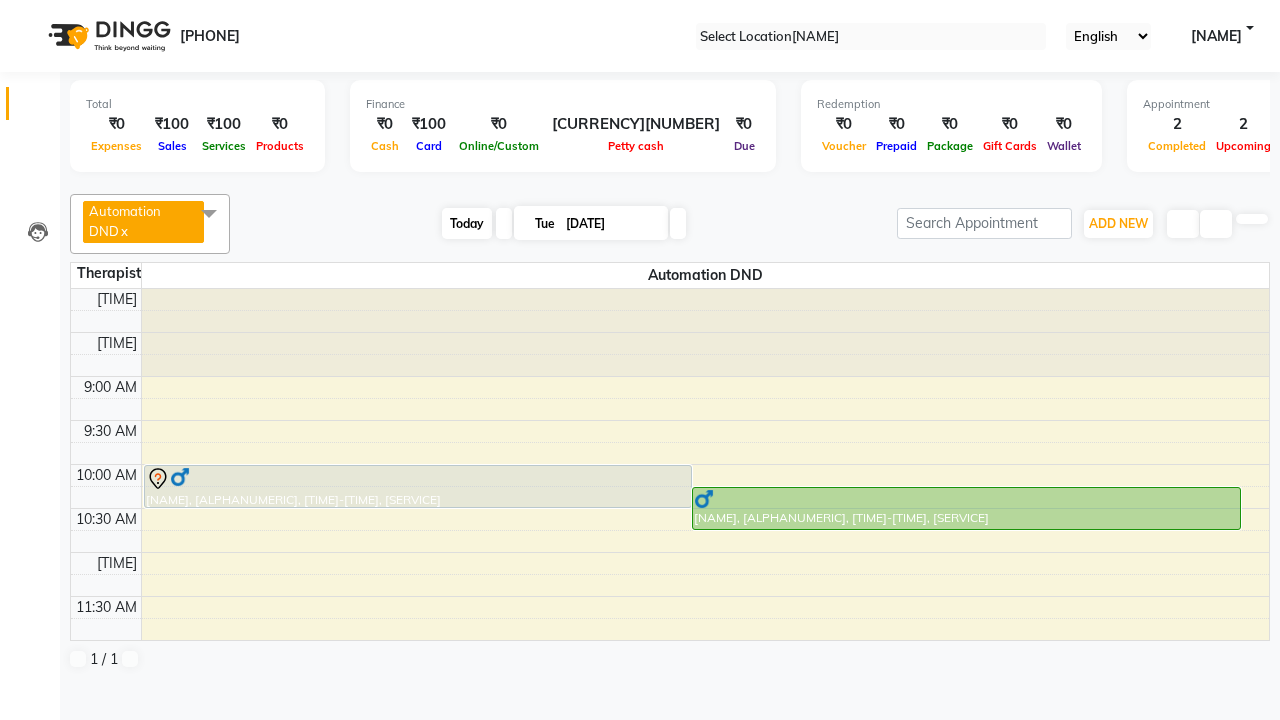 click on "Today" at bounding box center (467, 223) 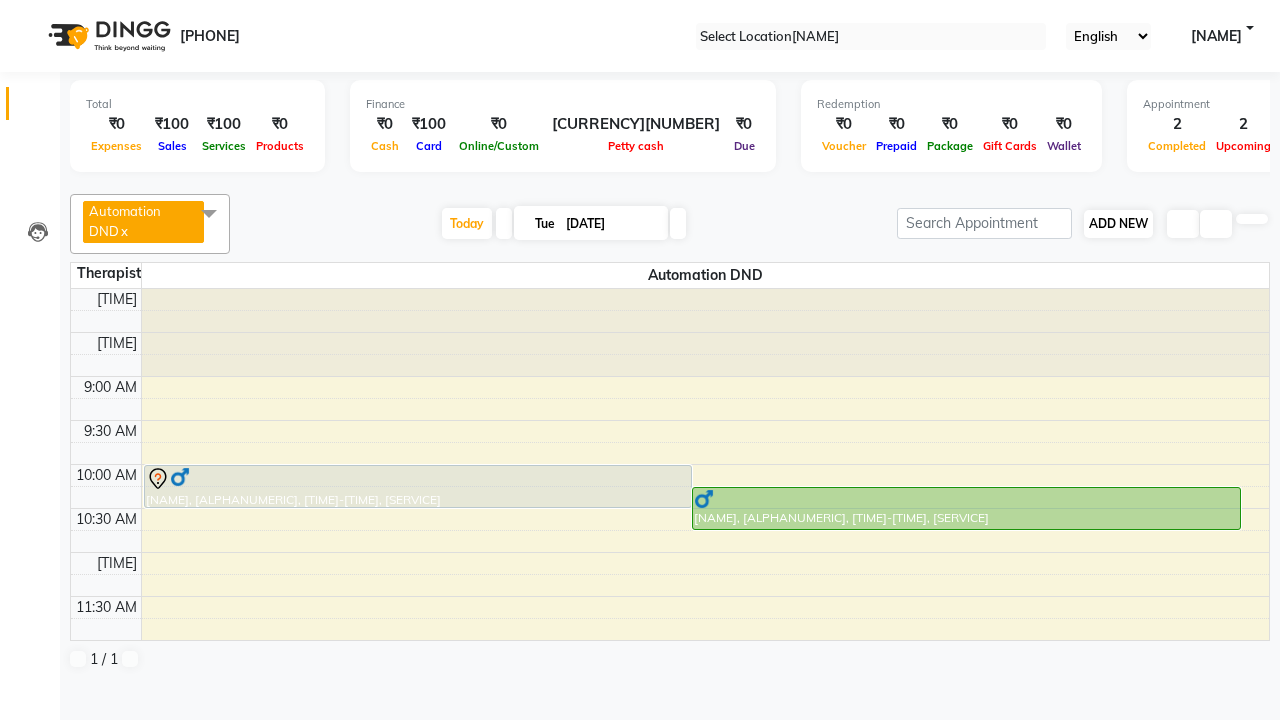 click on "ADD NEW" at bounding box center (1118, 223) 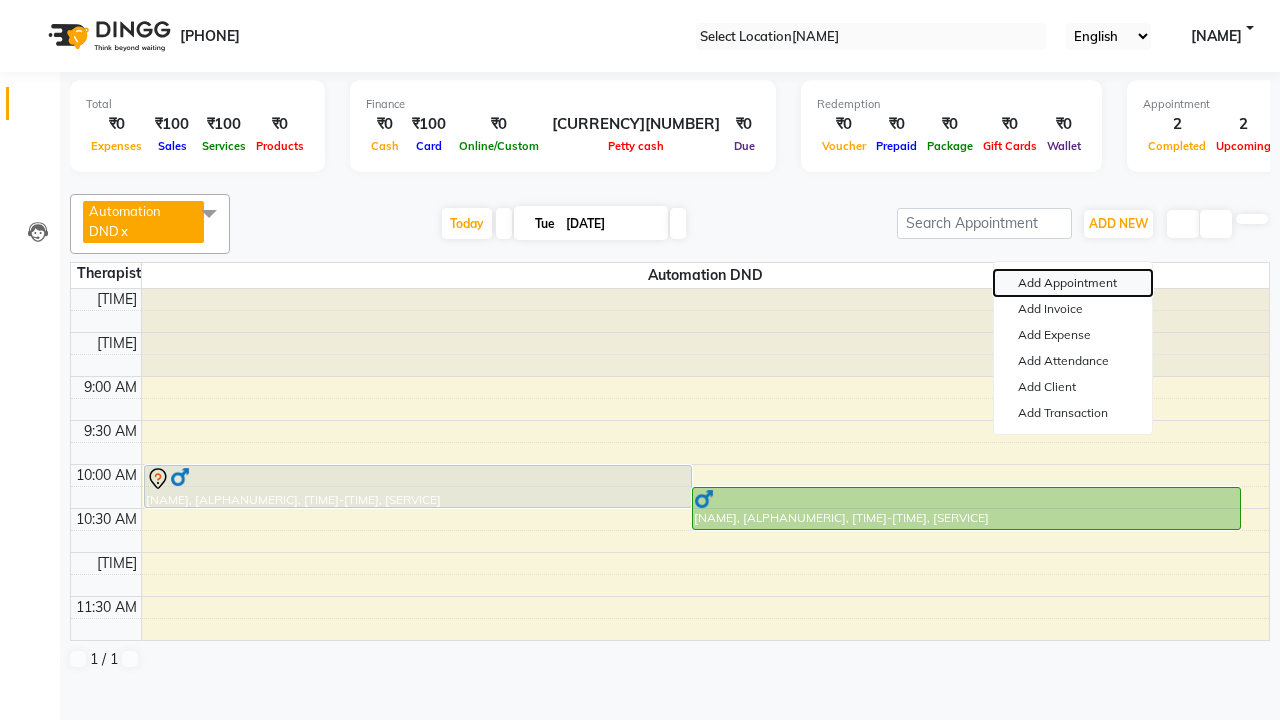 click on "Add Appointment" at bounding box center (1073, 283) 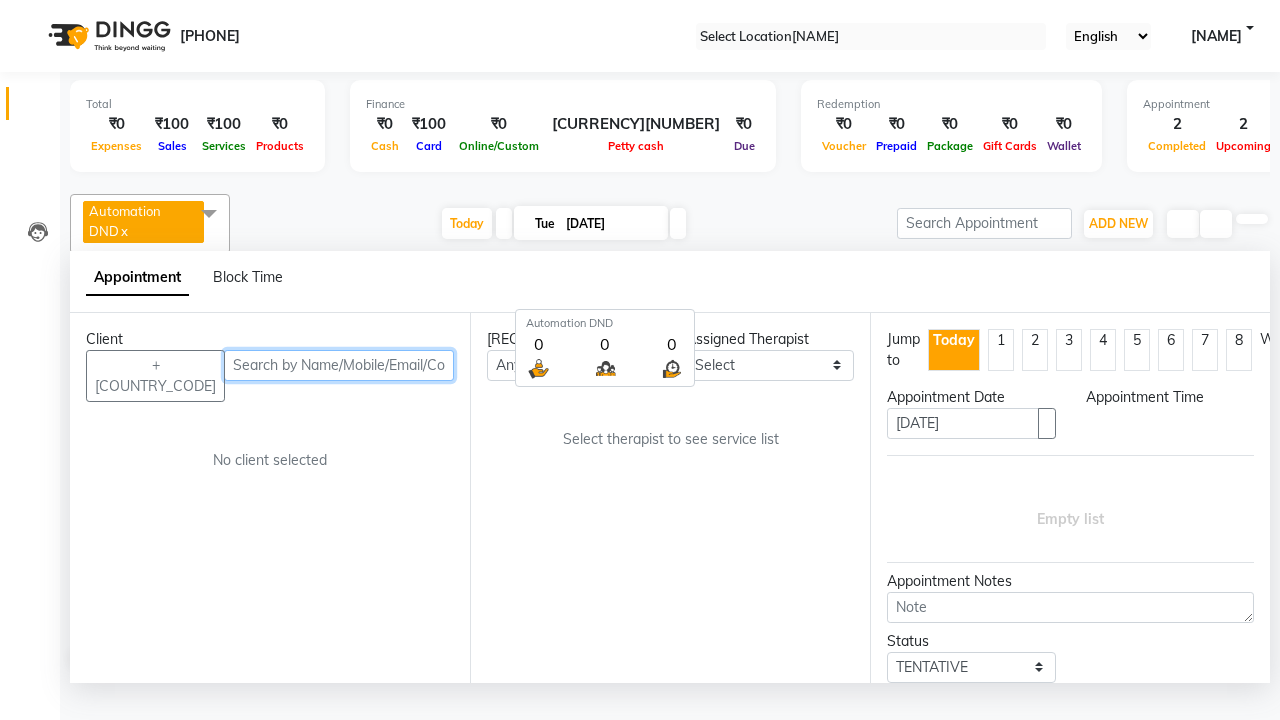 scroll, scrollTop: 1, scrollLeft: 0, axis: vertical 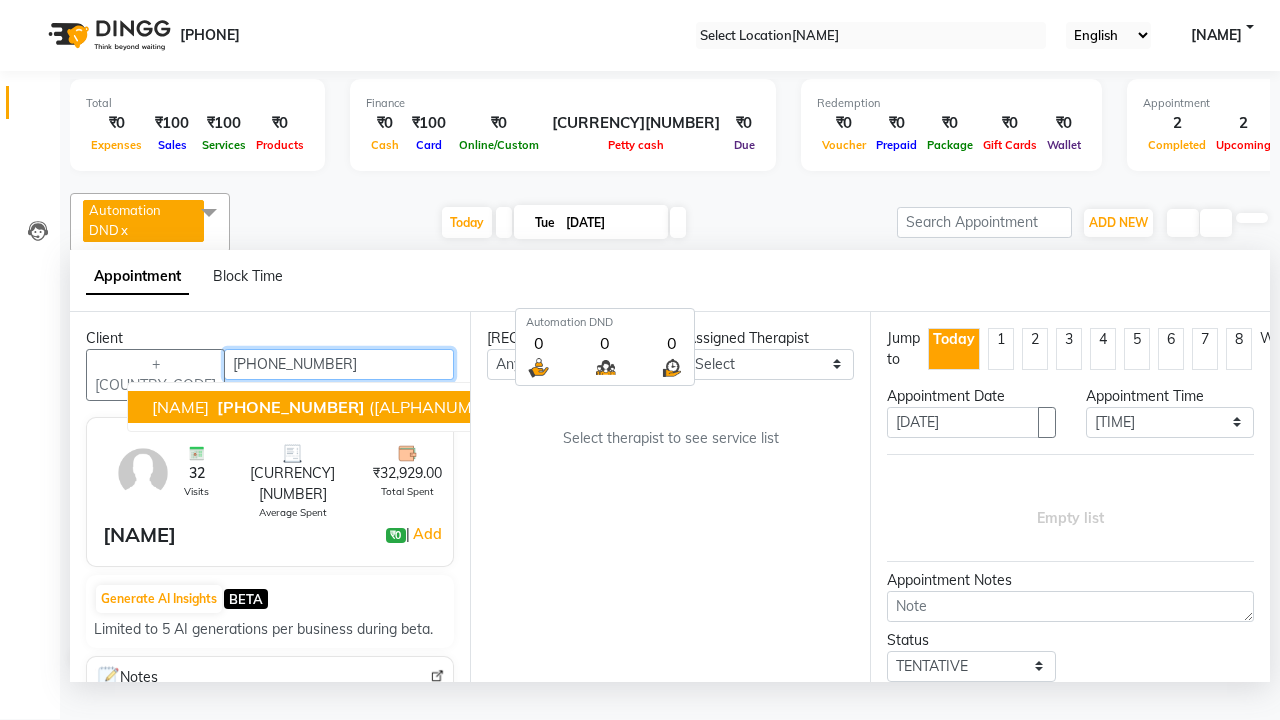 click on "[PHONE_NUMBER]" at bounding box center [291, 407] 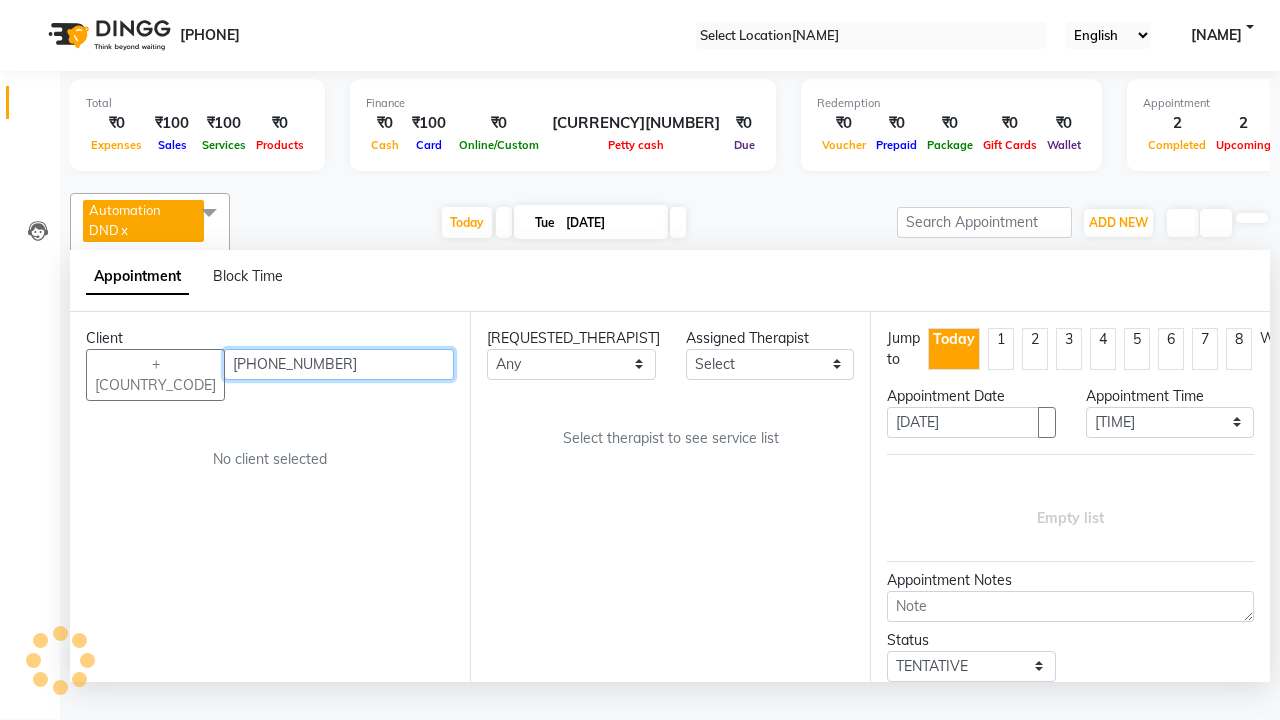 scroll, scrollTop: 0, scrollLeft: 0, axis: both 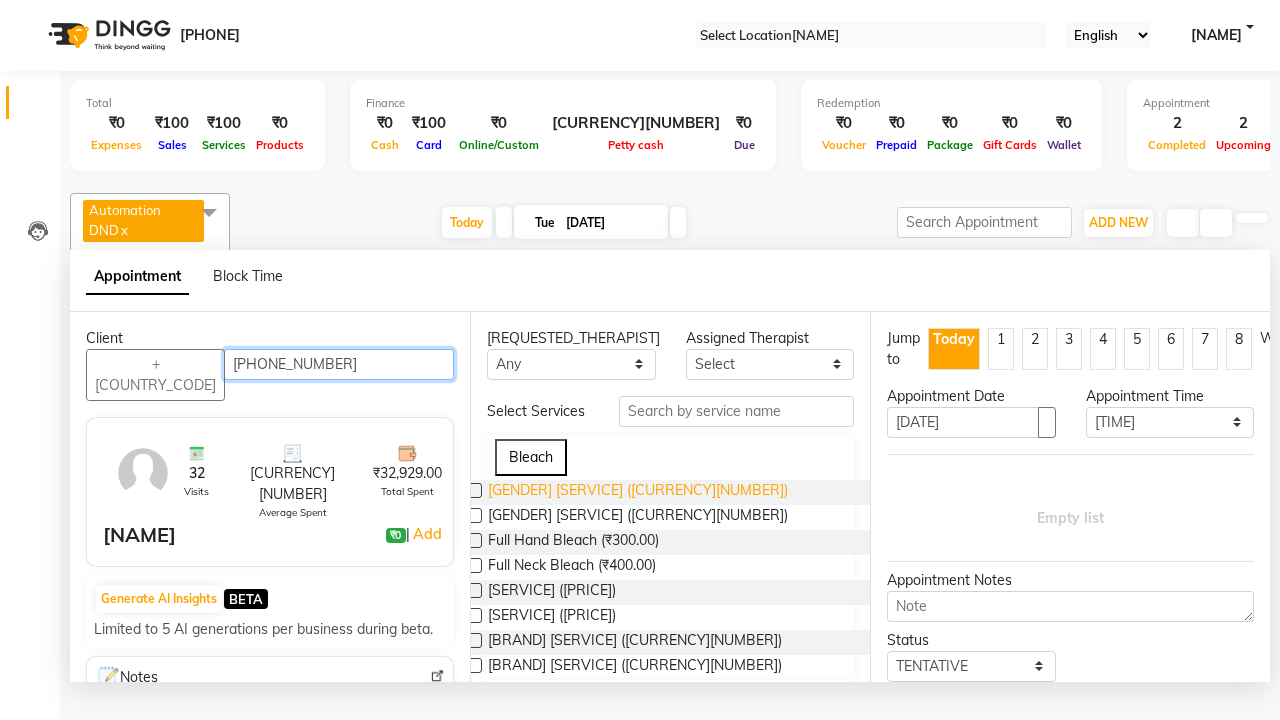 type on "[PHONE_NUMBER]" 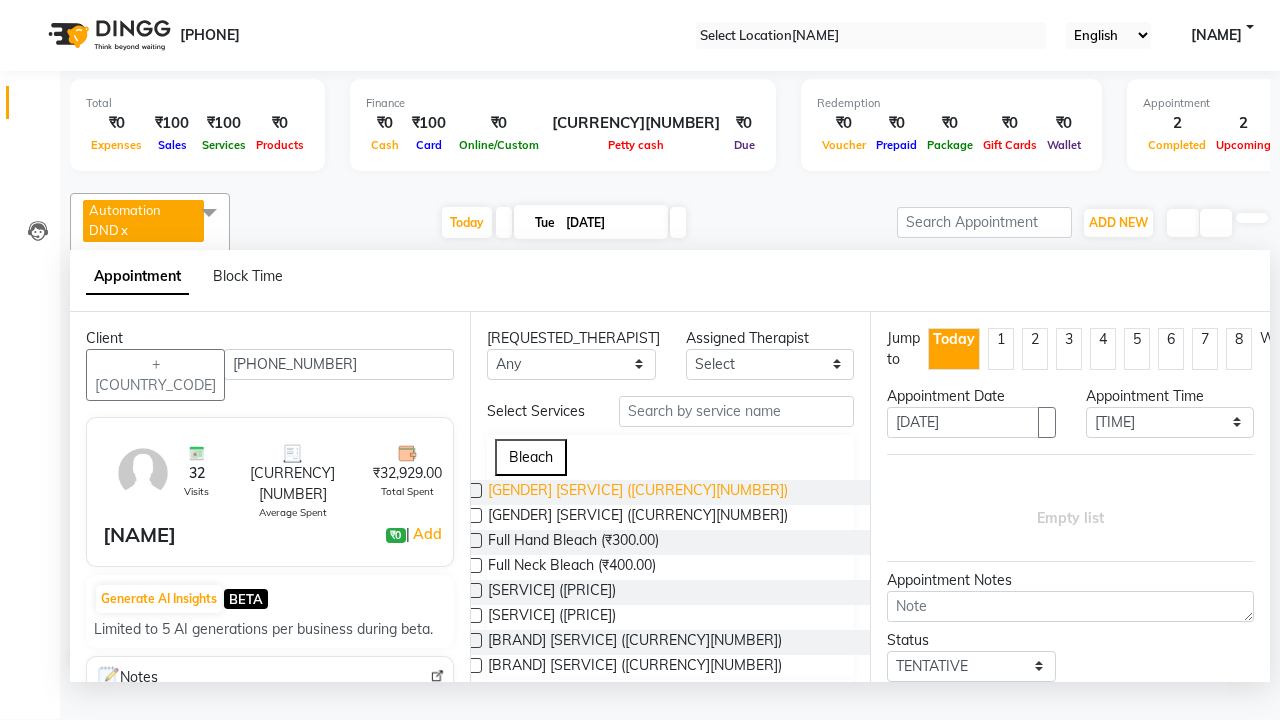 click on "[GENDER] [SERVICE] ([CURRENCY][NUMBER])" at bounding box center [638, 492] 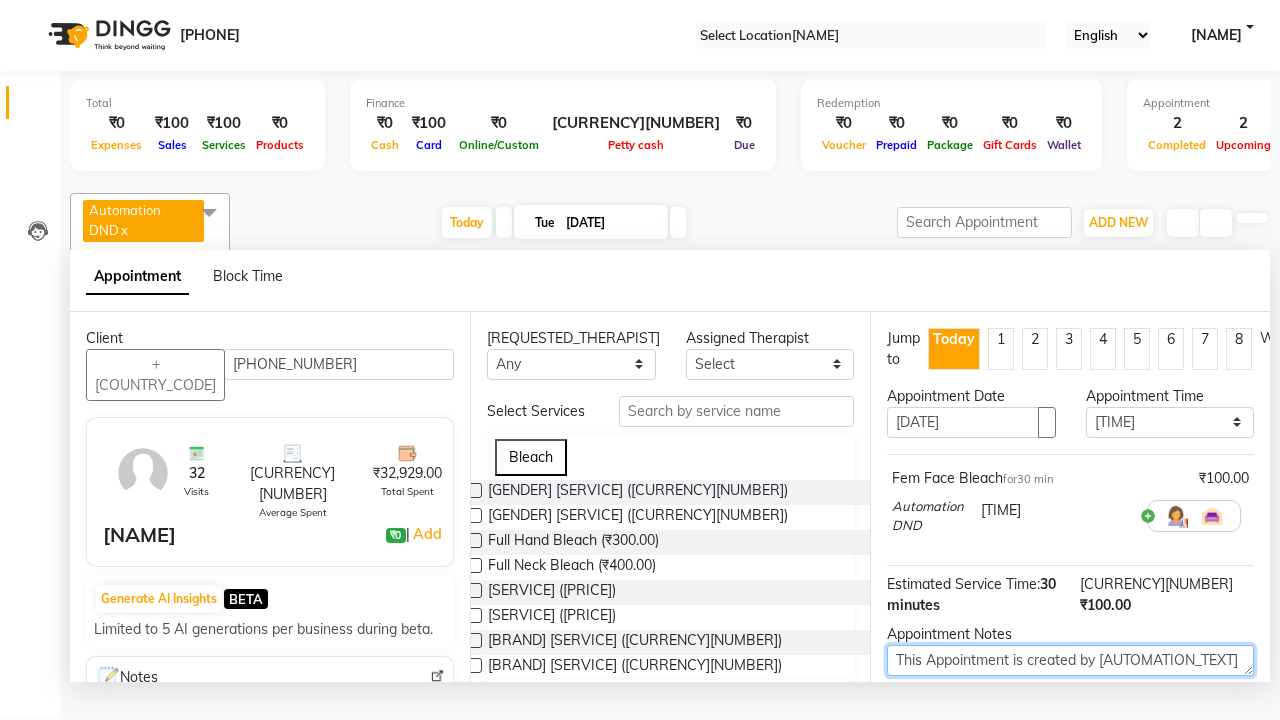 type on "This Appointment is created by [AUTOMATION_TEXT]" 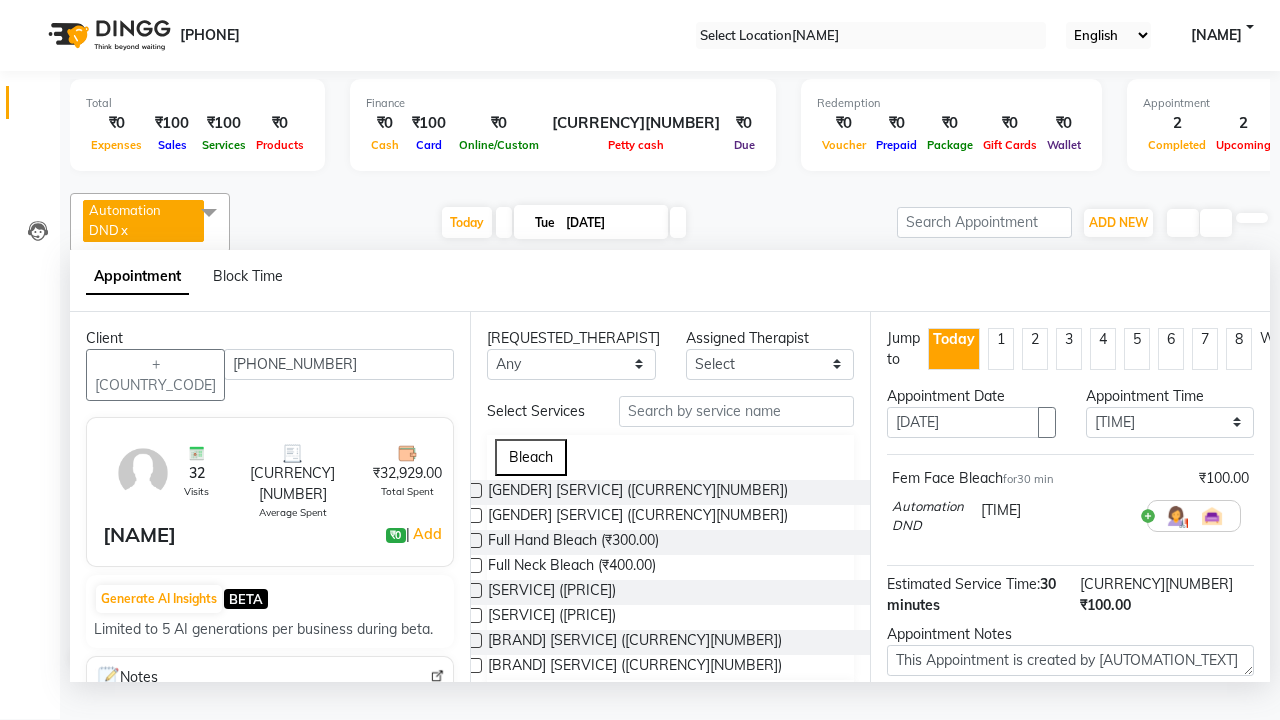 click at bounding box center (1097, 787) 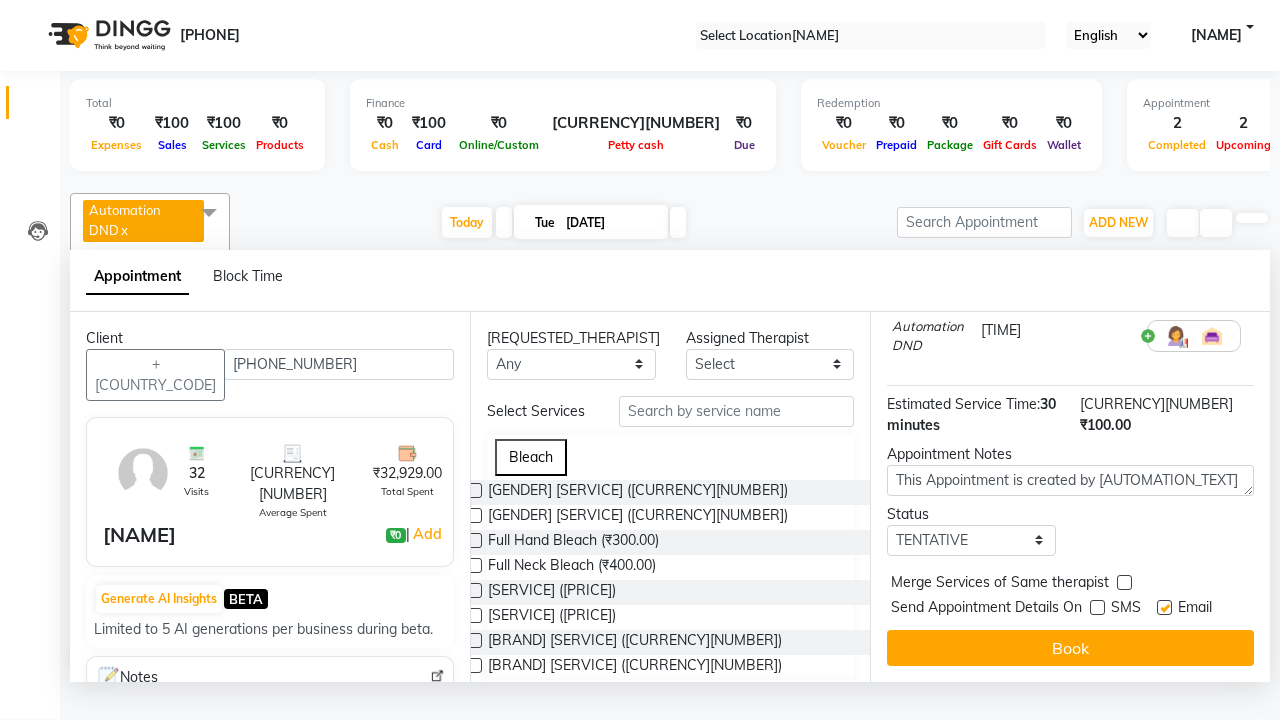 click at bounding box center [1164, 607] 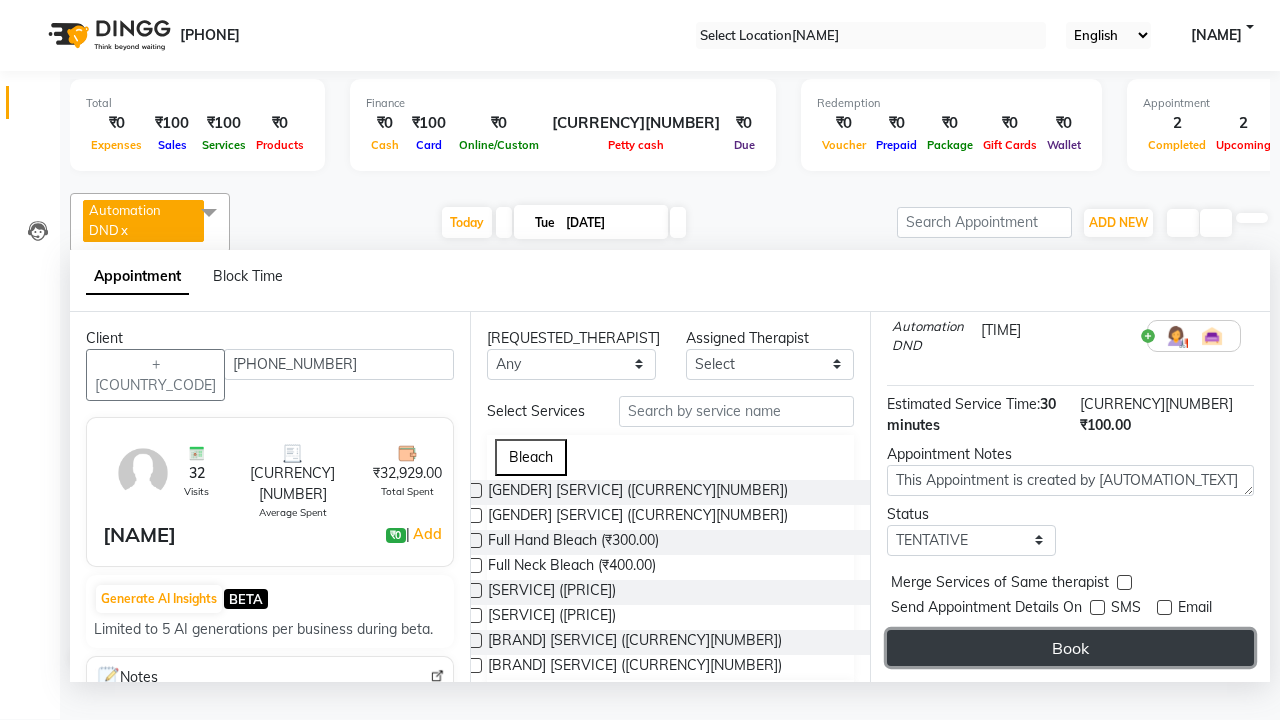 click on "Book" at bounding box center (1070, 648) 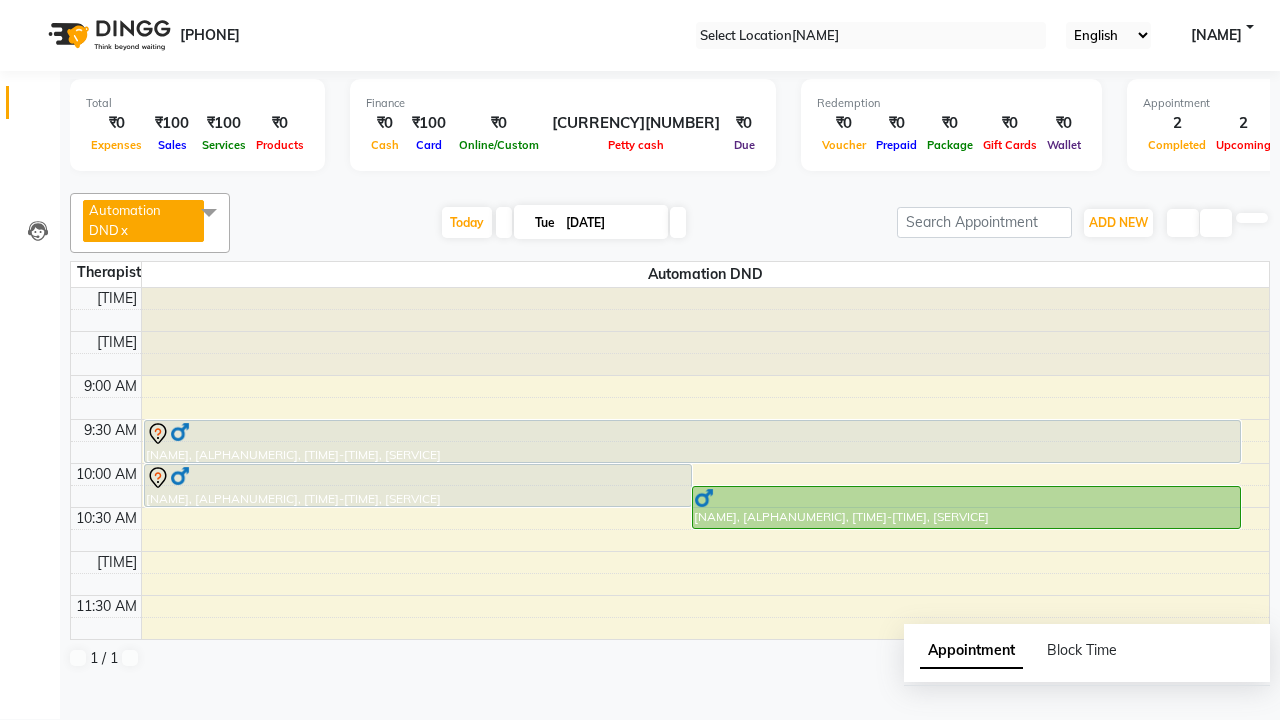 scroll, scrollTop: 0, scrollLeft: 0, axis: both 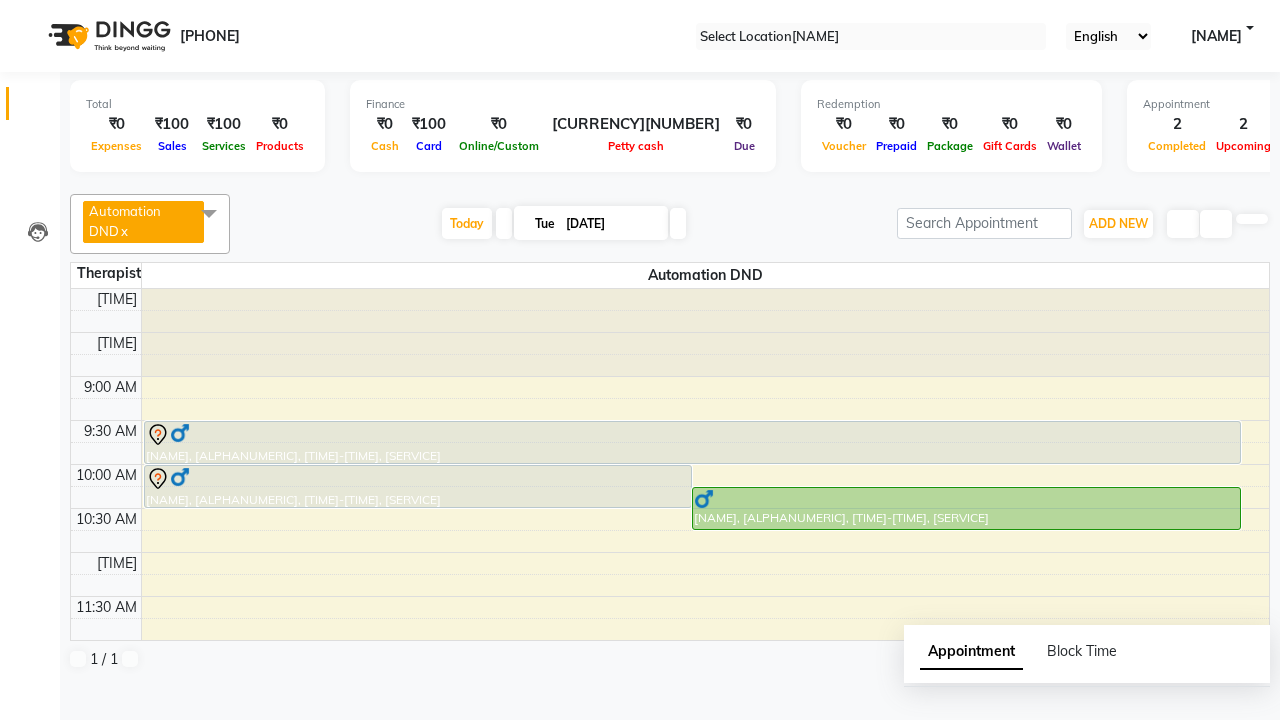 click on "Success" at bounding box center [640, 751] 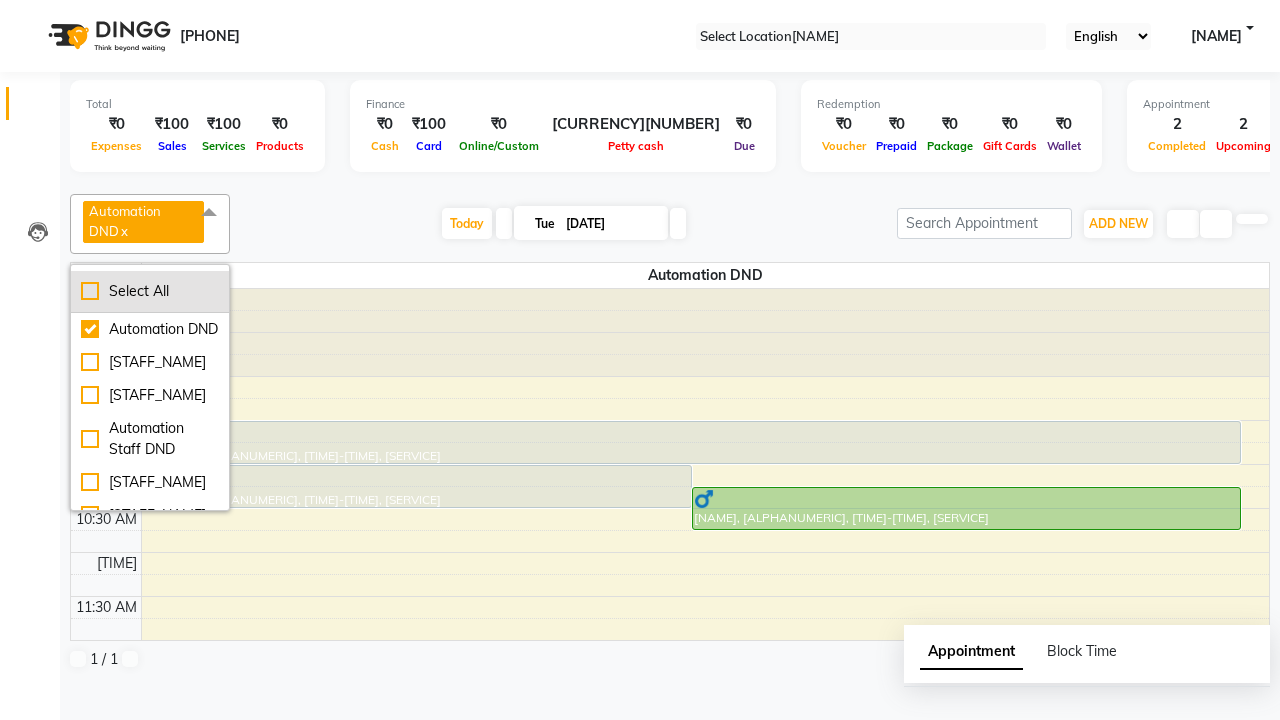 click on "Select All" at bounding box center (150, 291) 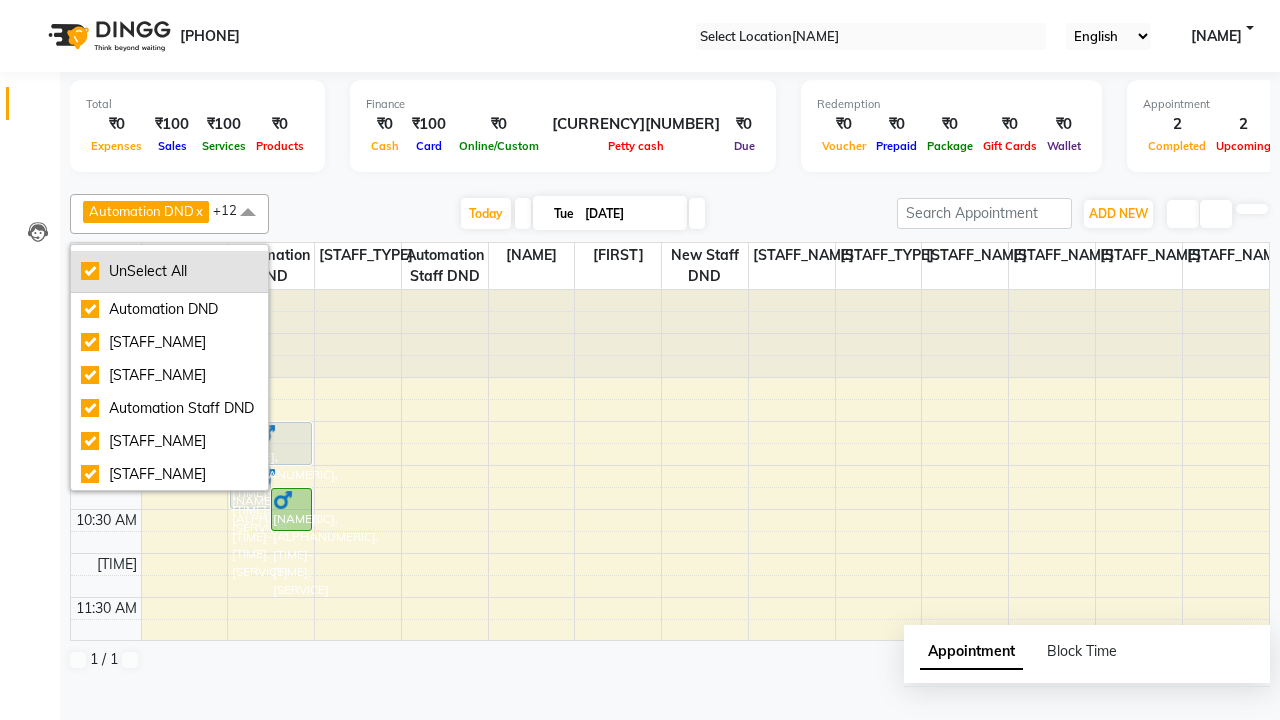 click on "UnSelect All" at bounding box center (169, 271) 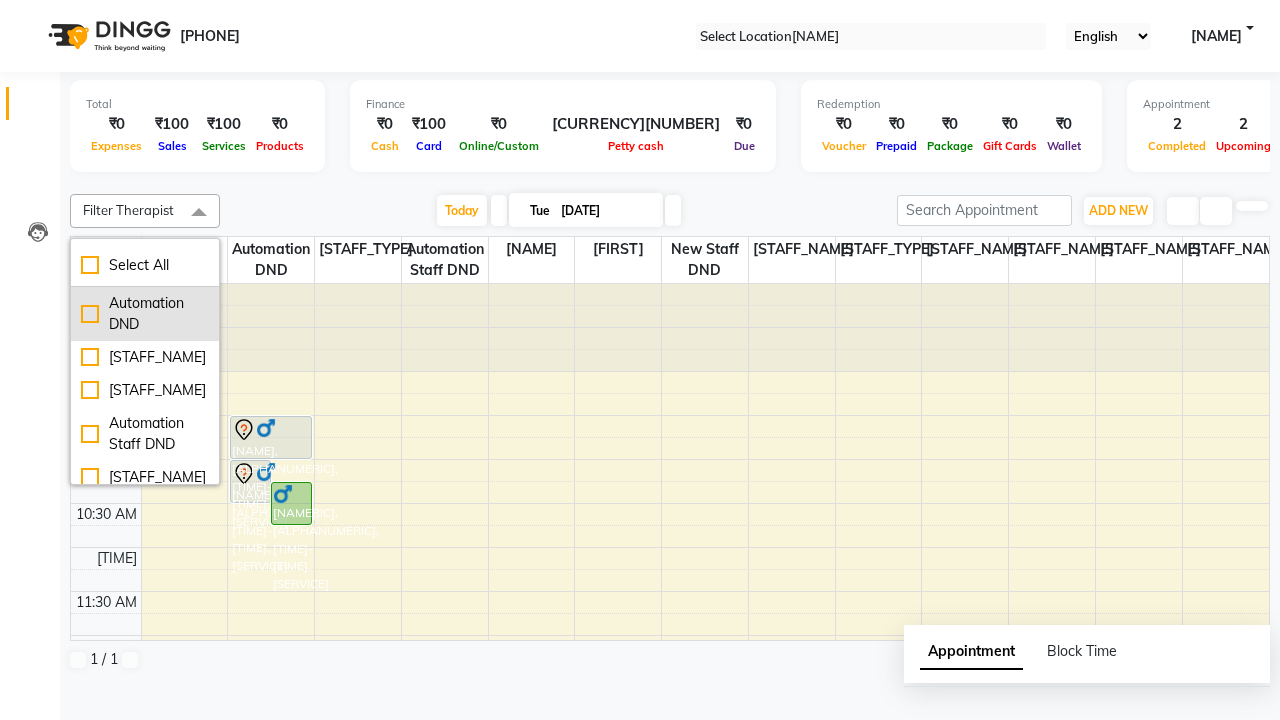 click on "Automation DND" at bounding box center [145, 314] 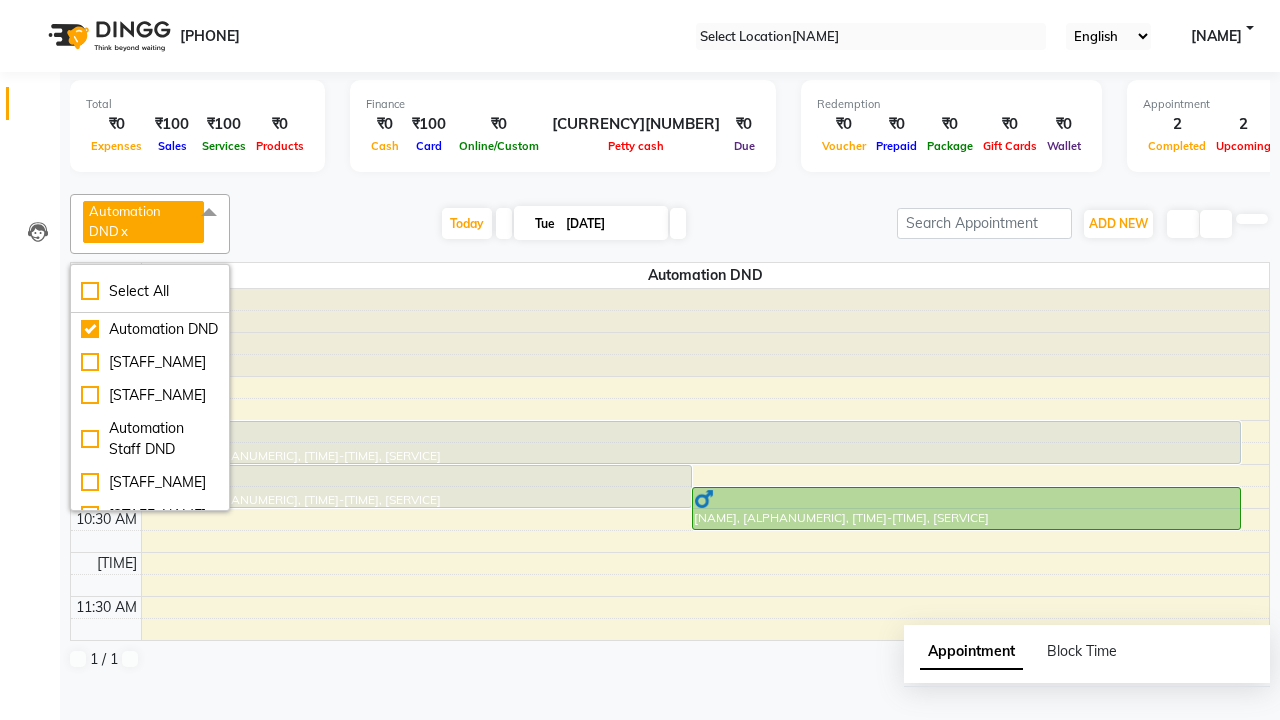 click at bounding box center (209, 213) 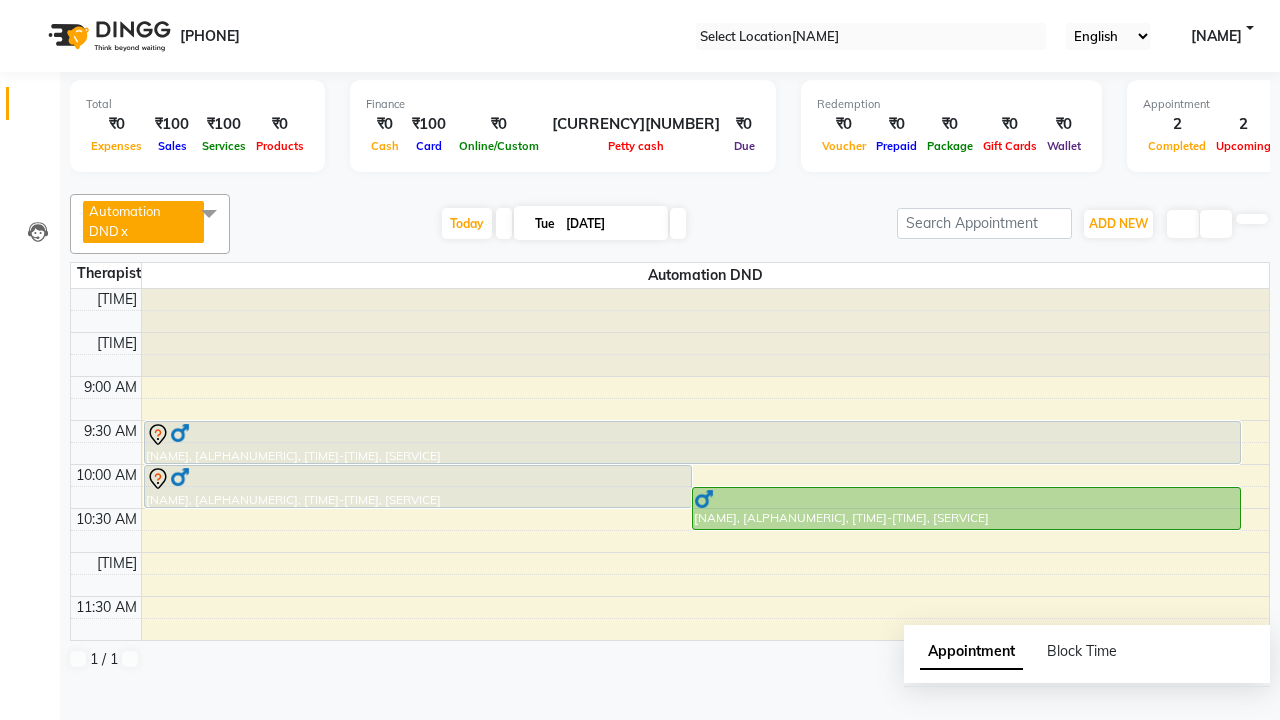 click at bounding box center [418, 479] 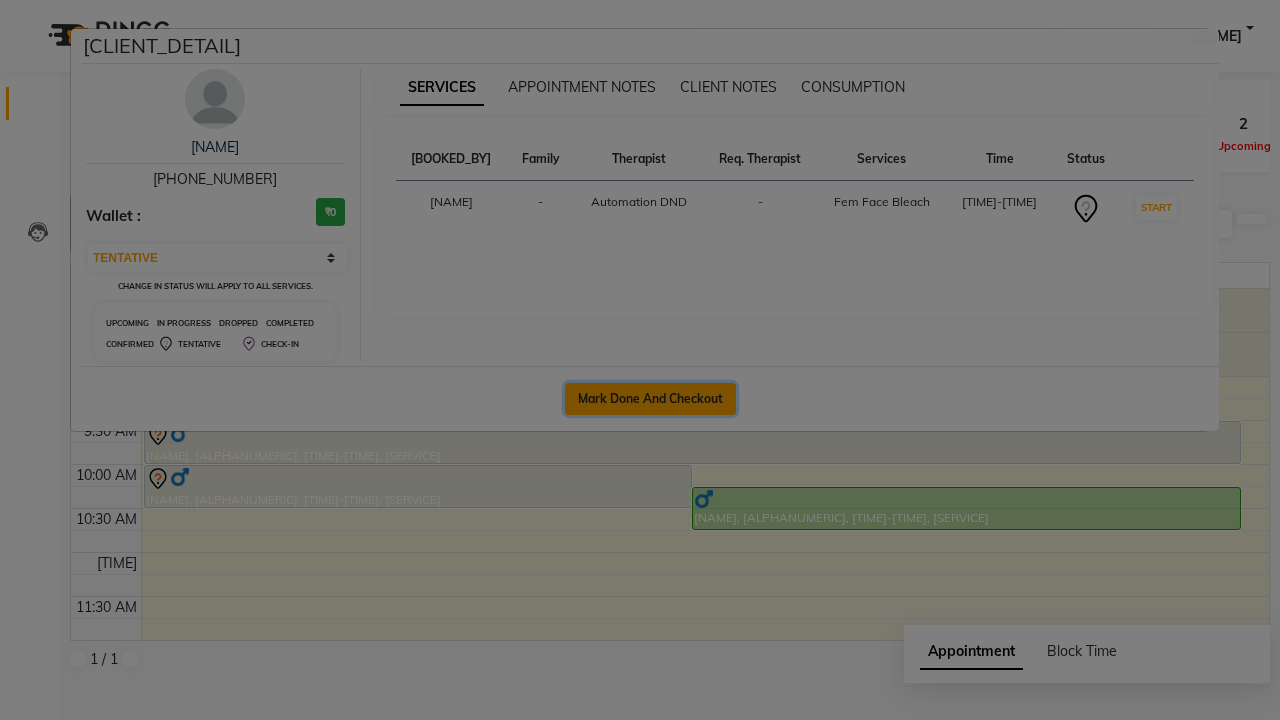 click on "Mark Done And Checkout" at bounding box center [650, 399] 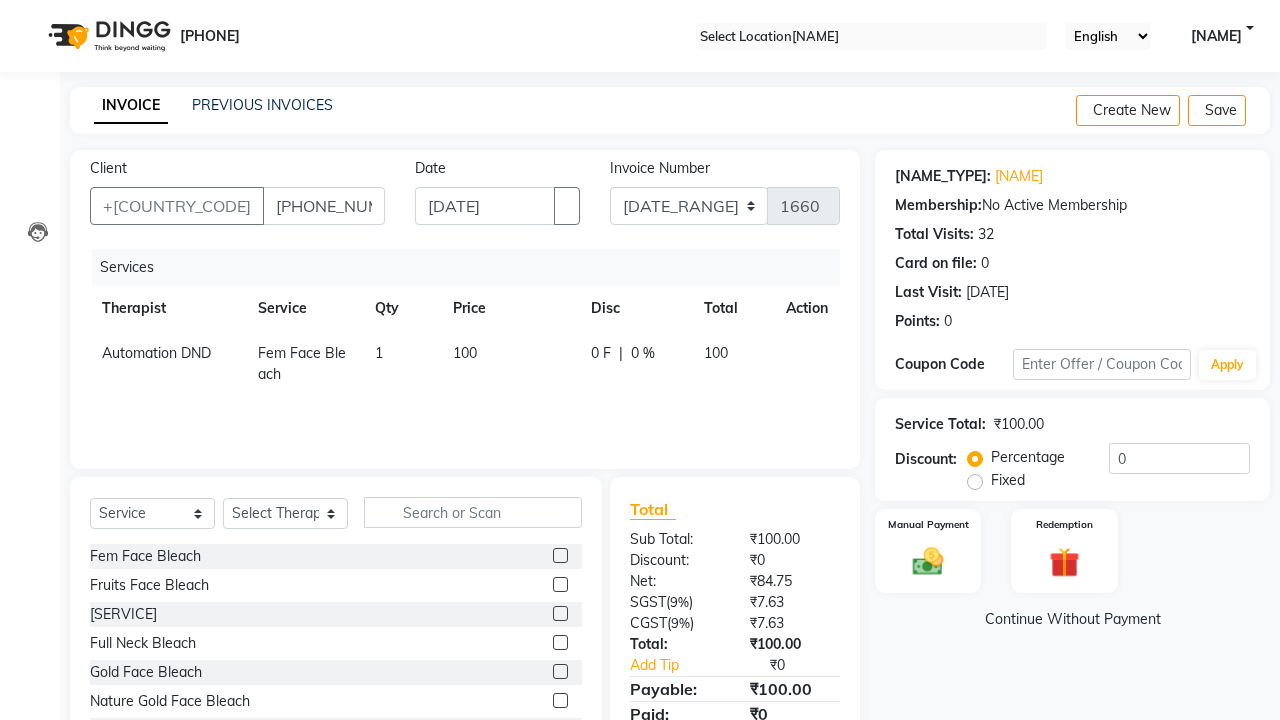 click on "Automation DND" at bounding box center (156, 353) 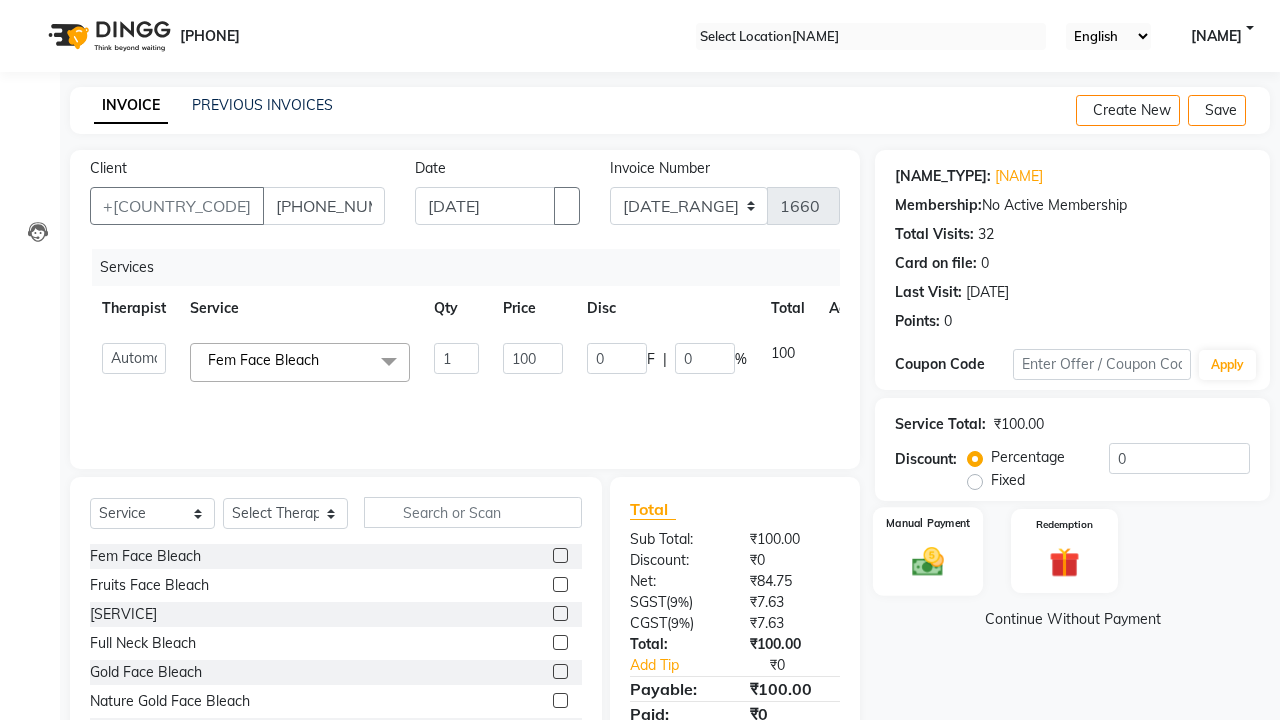 click at bounding box center [928, 561] 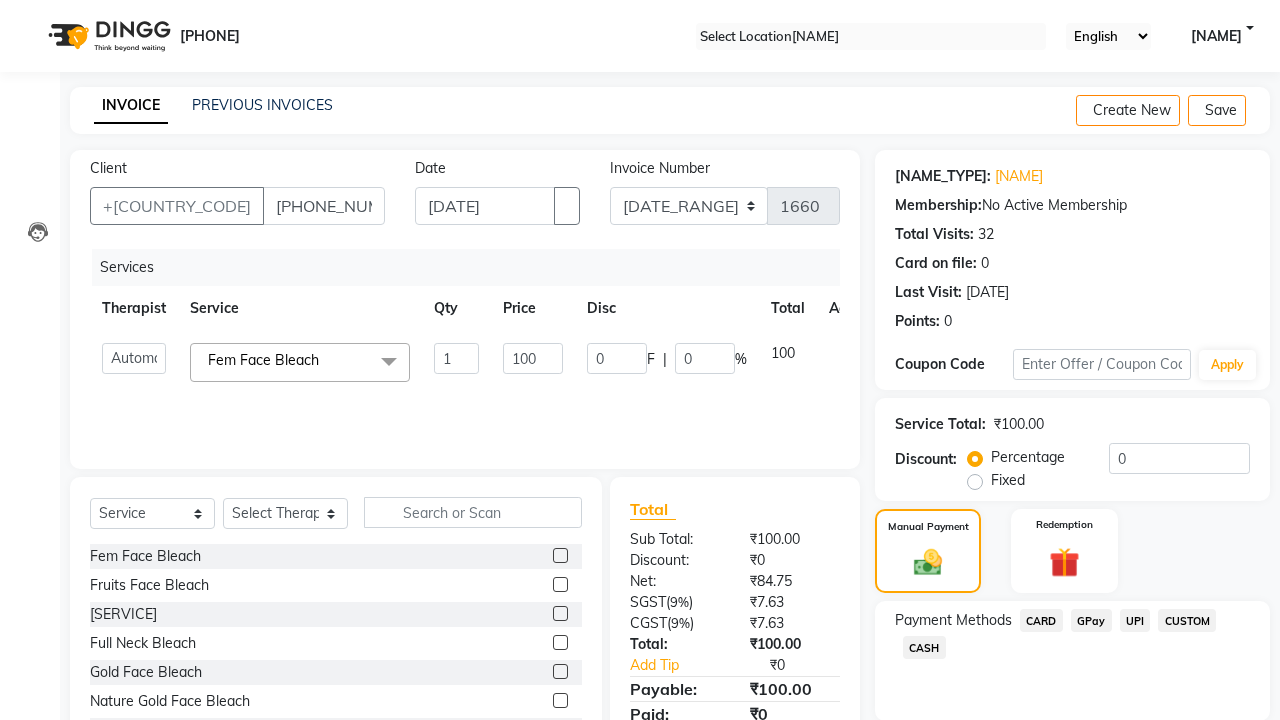 click on "CARD" at bounding box center (1041, 620) 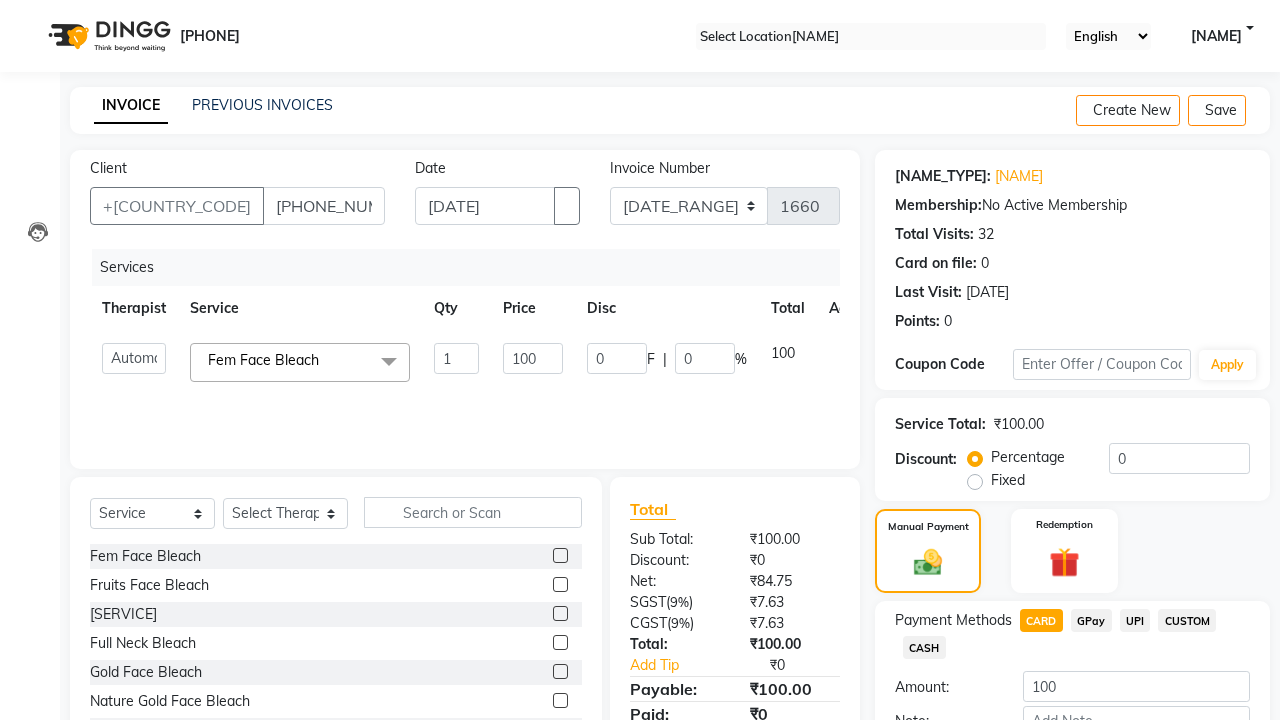 scroll, scrollTop: 135, scrollLeft: 0, axis: vertical 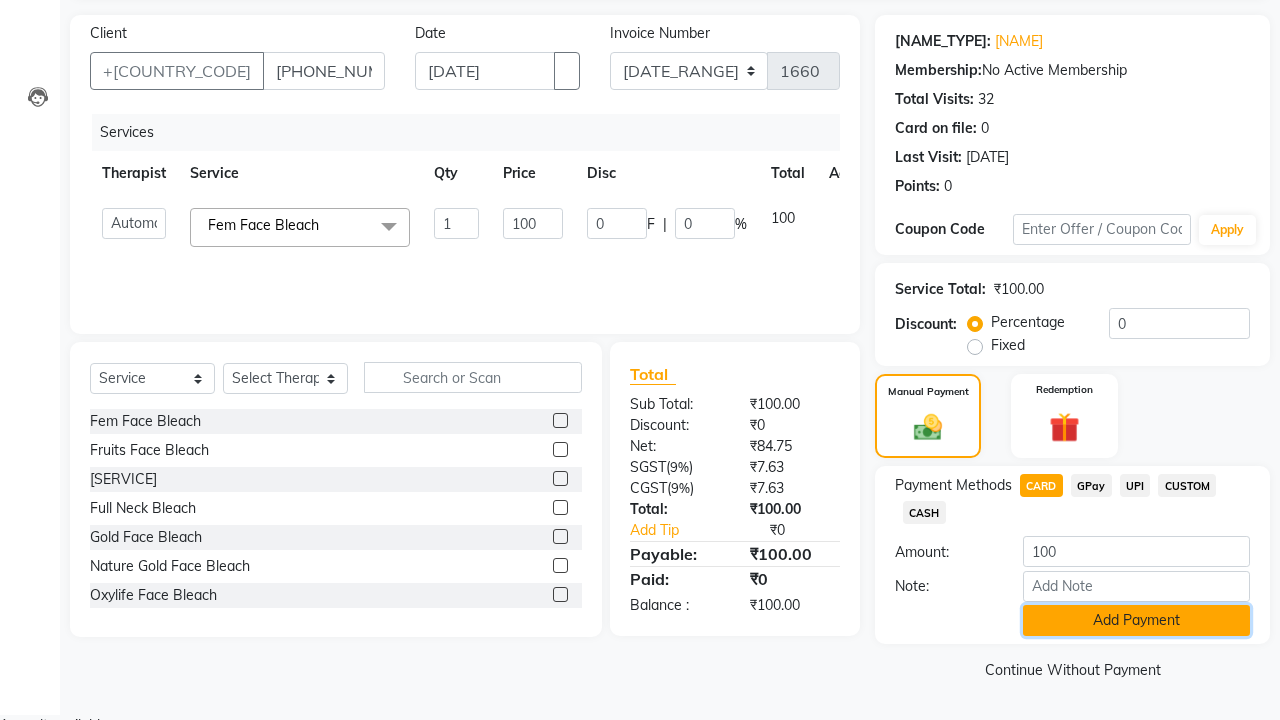 click on "Add Payment" at bounding box center (1136, 620) 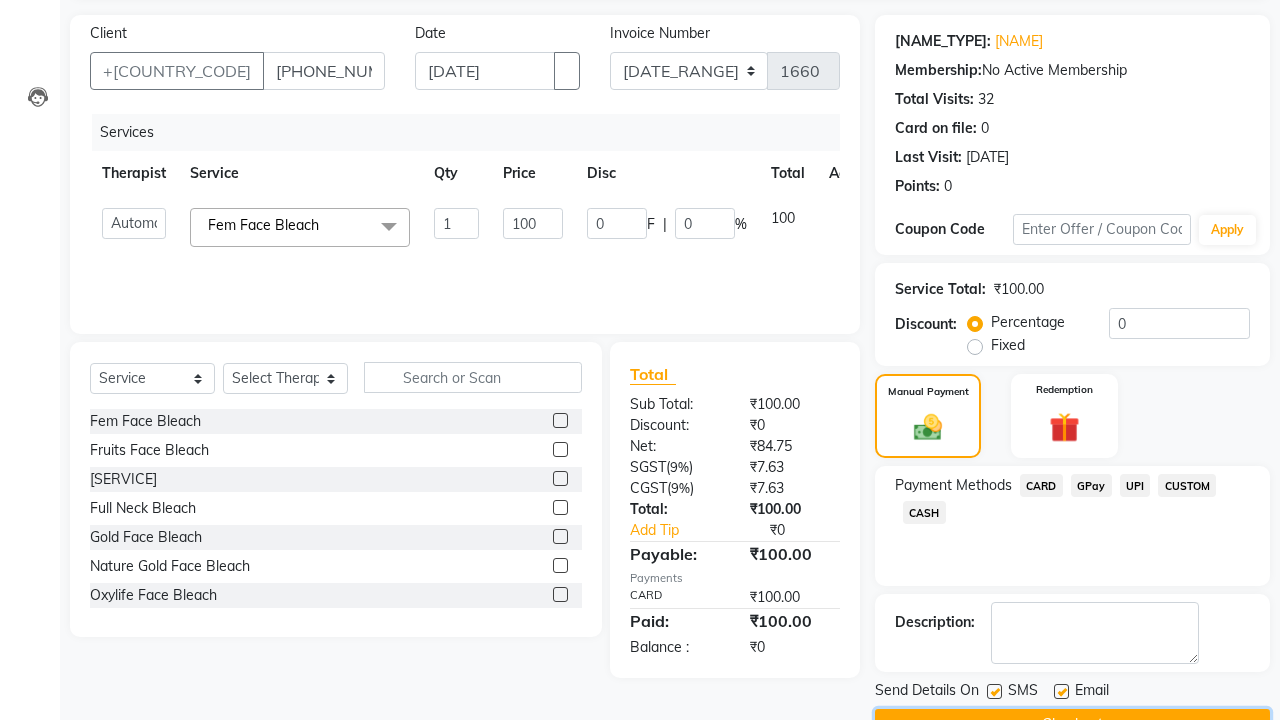click on "Checkout" at bounding box center [1072, 724] 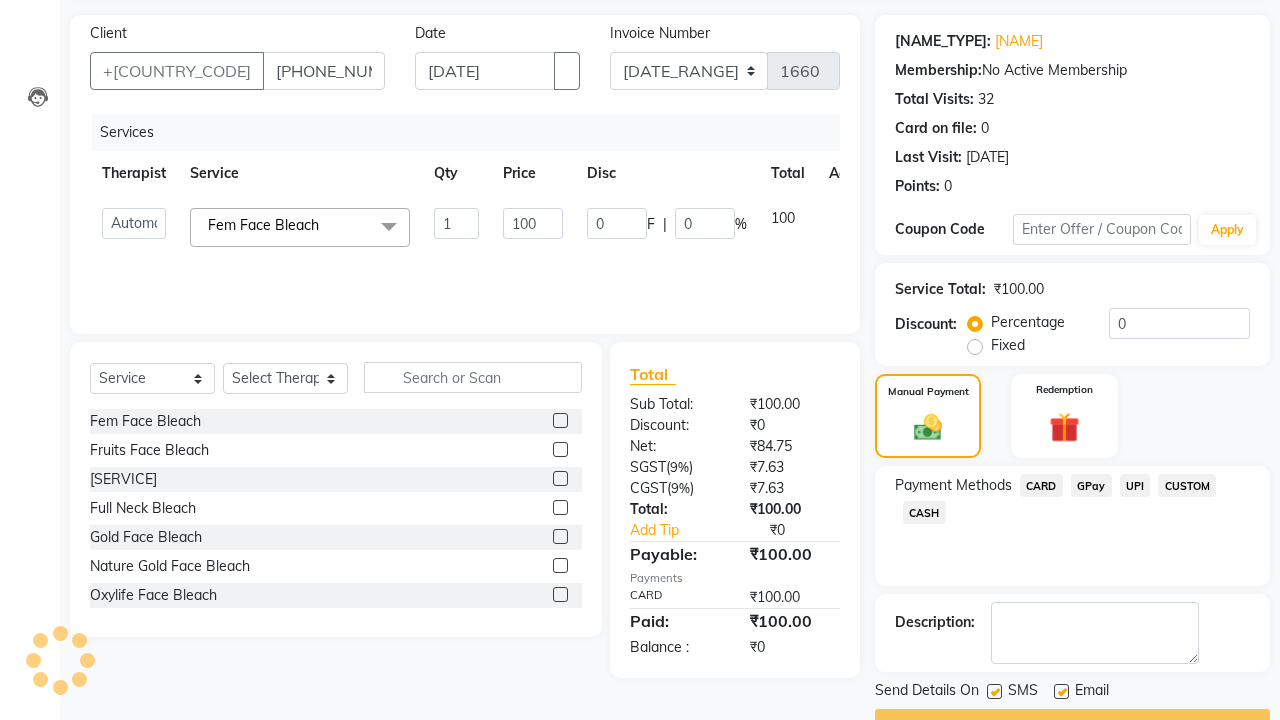 scroll, scrollTop: 162, scrollLeft: 0, axis: vertical 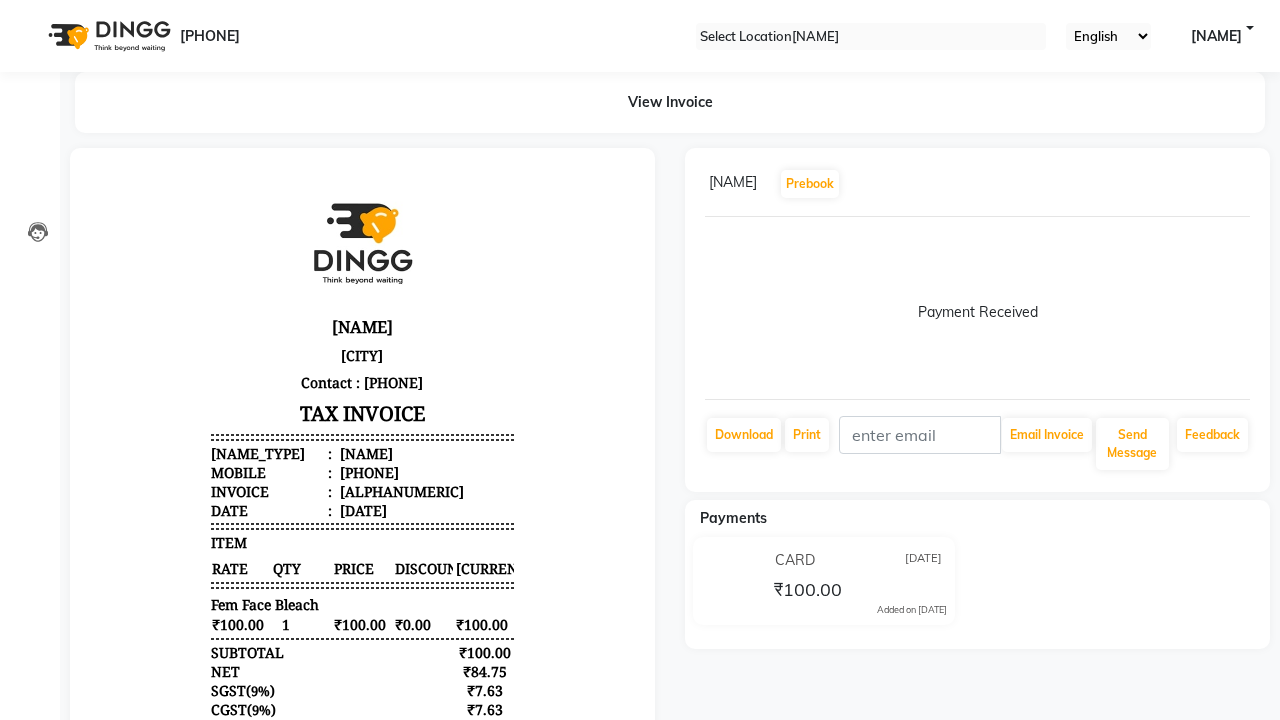 click on "Bill created successfully." at bounding box center (640, 911) 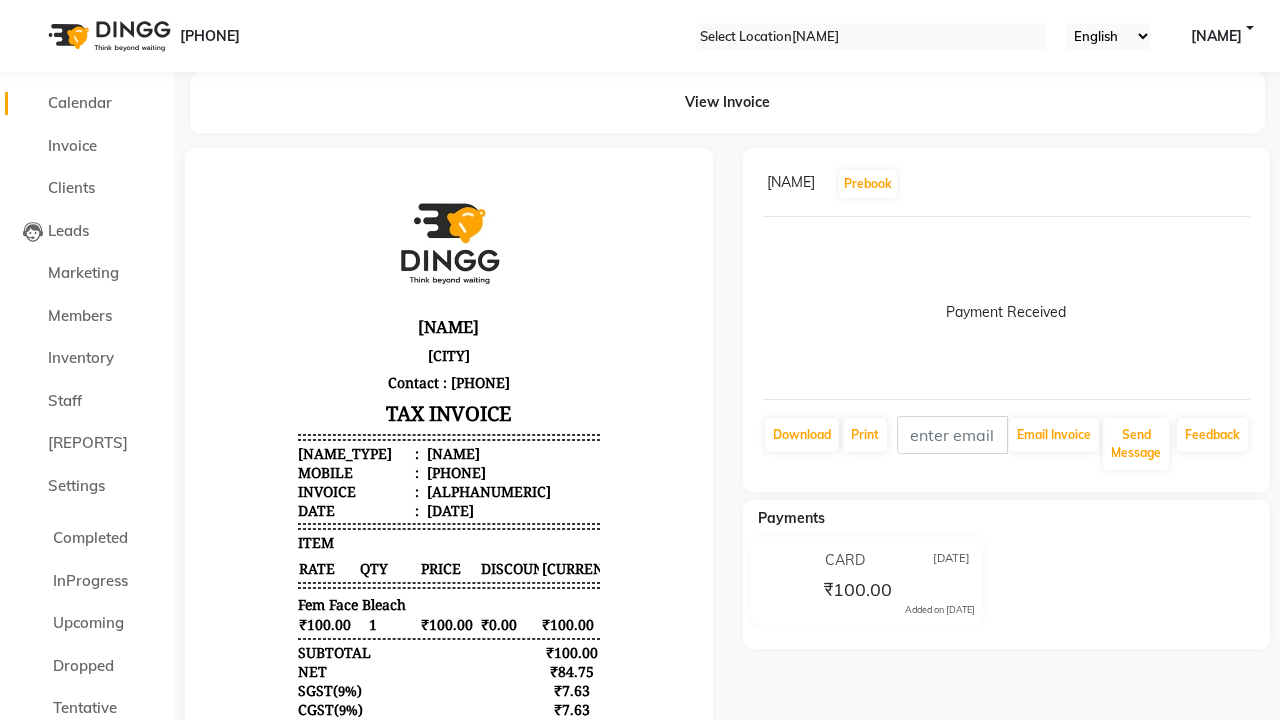 click on "Calendar" at bounding box center [80, 102] 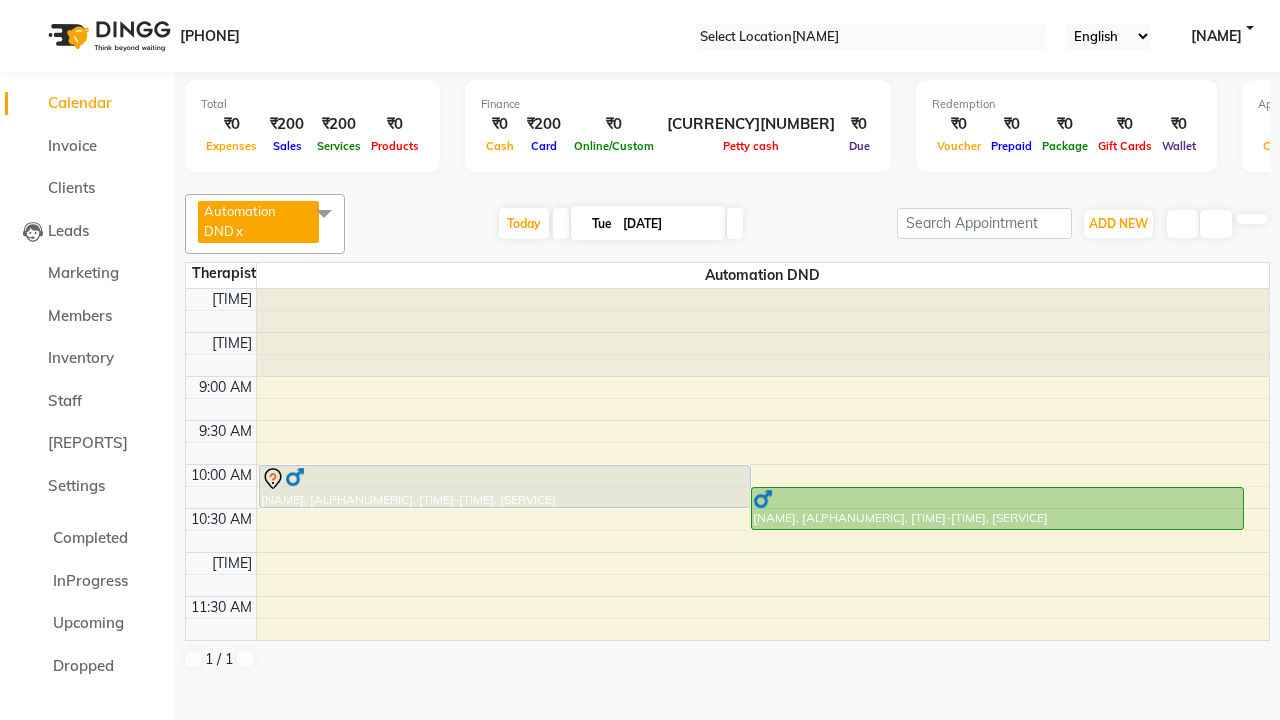 click at bounding box center [324, 213] 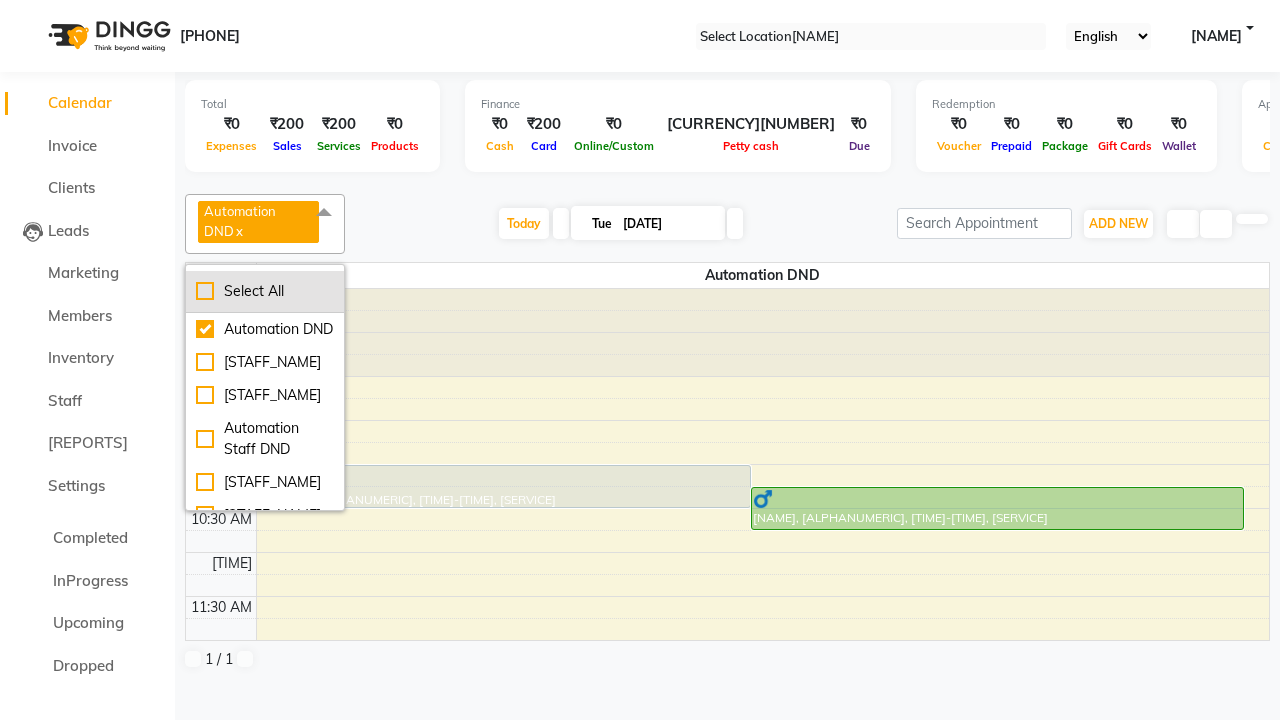 click on "Select All" at bounding box center [265, 291] 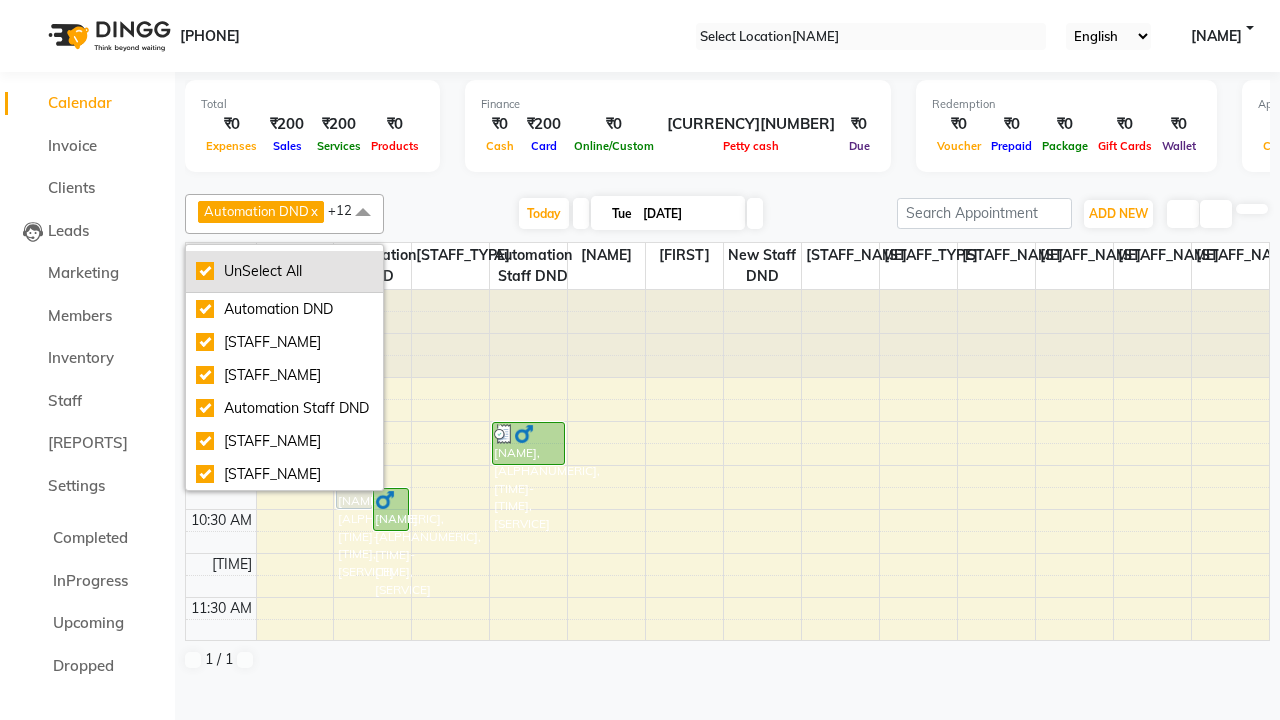 click on "UnSelect All" at bounding box center (284, 271) 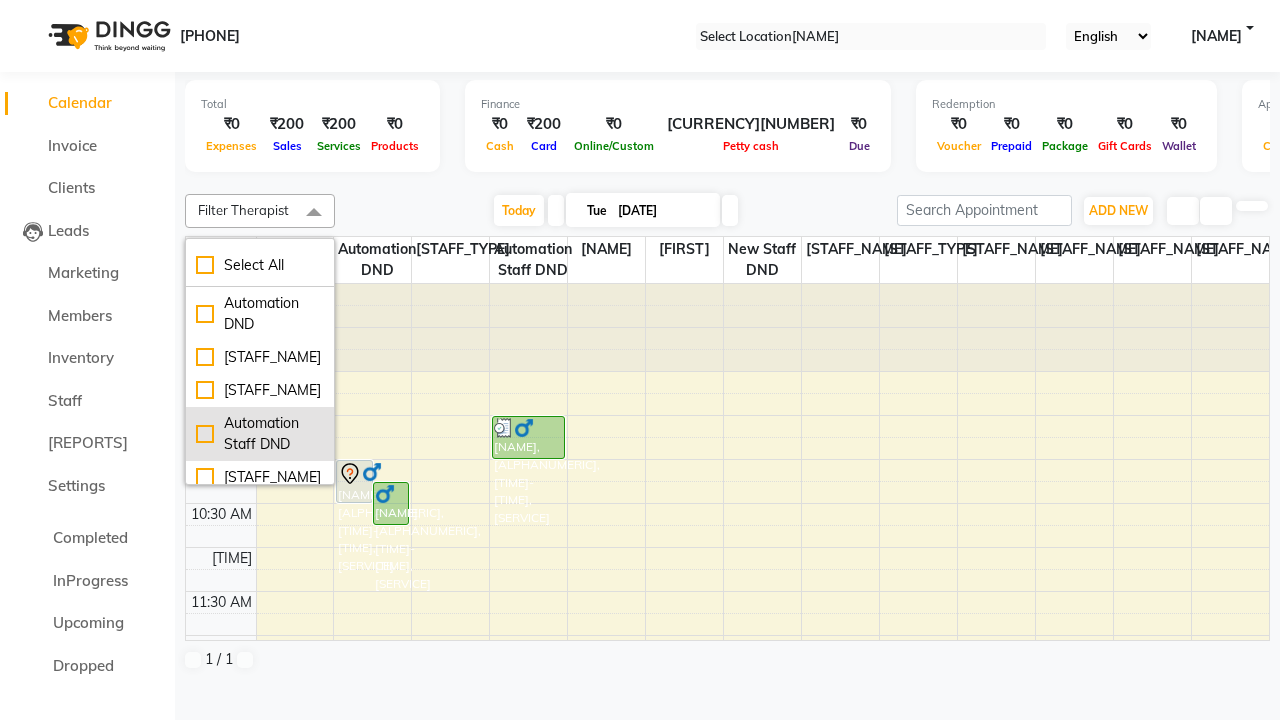 click on "Automation Staff DND" at bounding box center [260, 314] 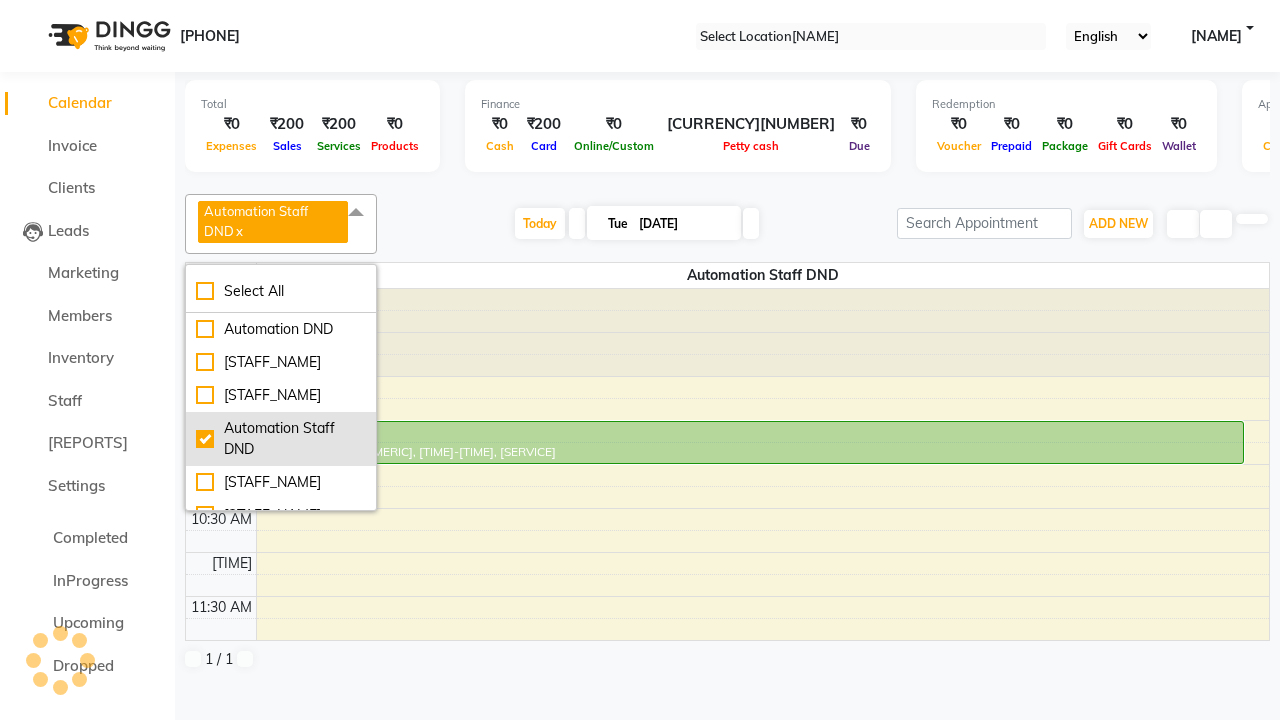 scroll, scrollTop: 3, scrollLeft: 0, axis: vertical 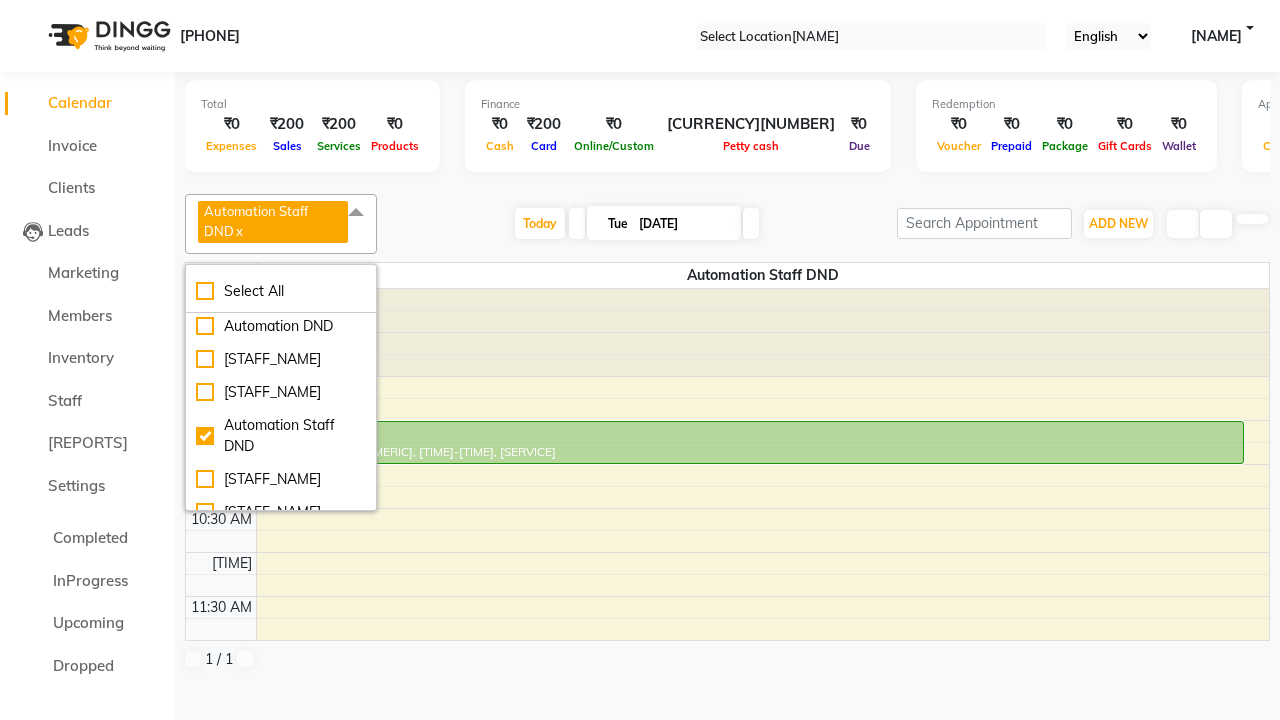 click at bounding box center [356, 213] 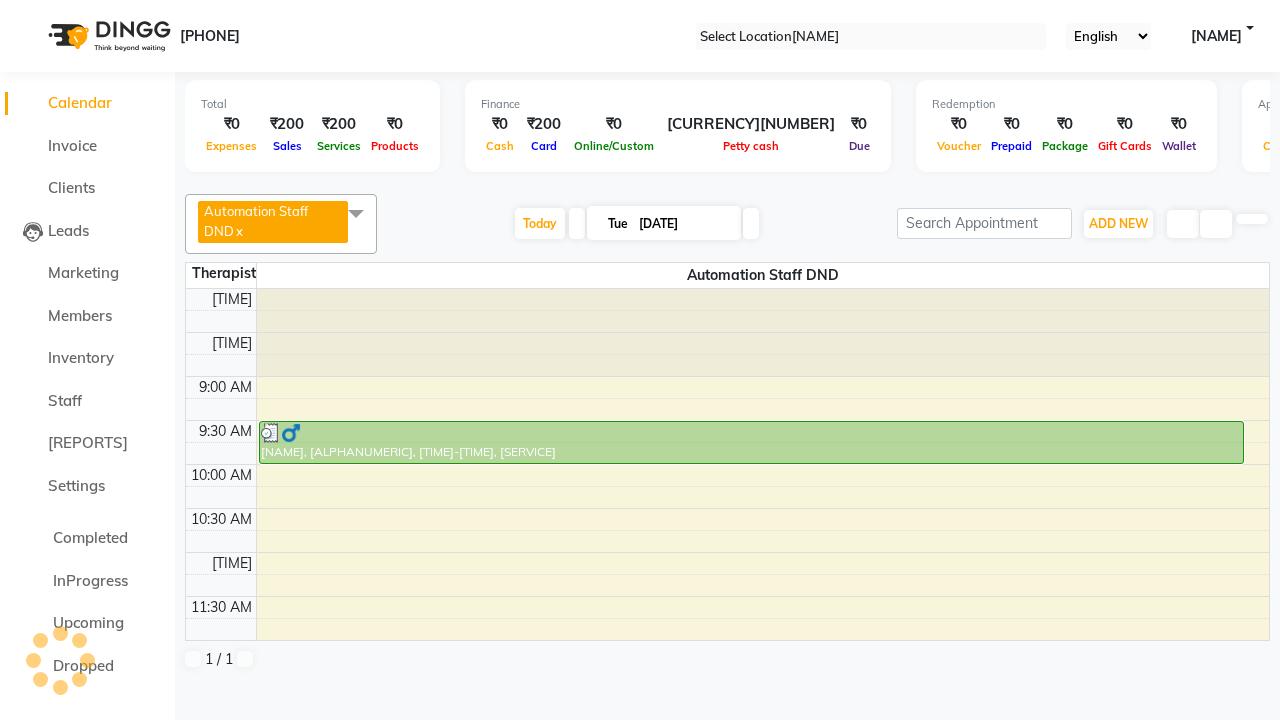 click on "[NAME], [ALPHANUMERIC], [TIME]-[TIME], [SERVICE]" at bounding box center [751, 442] 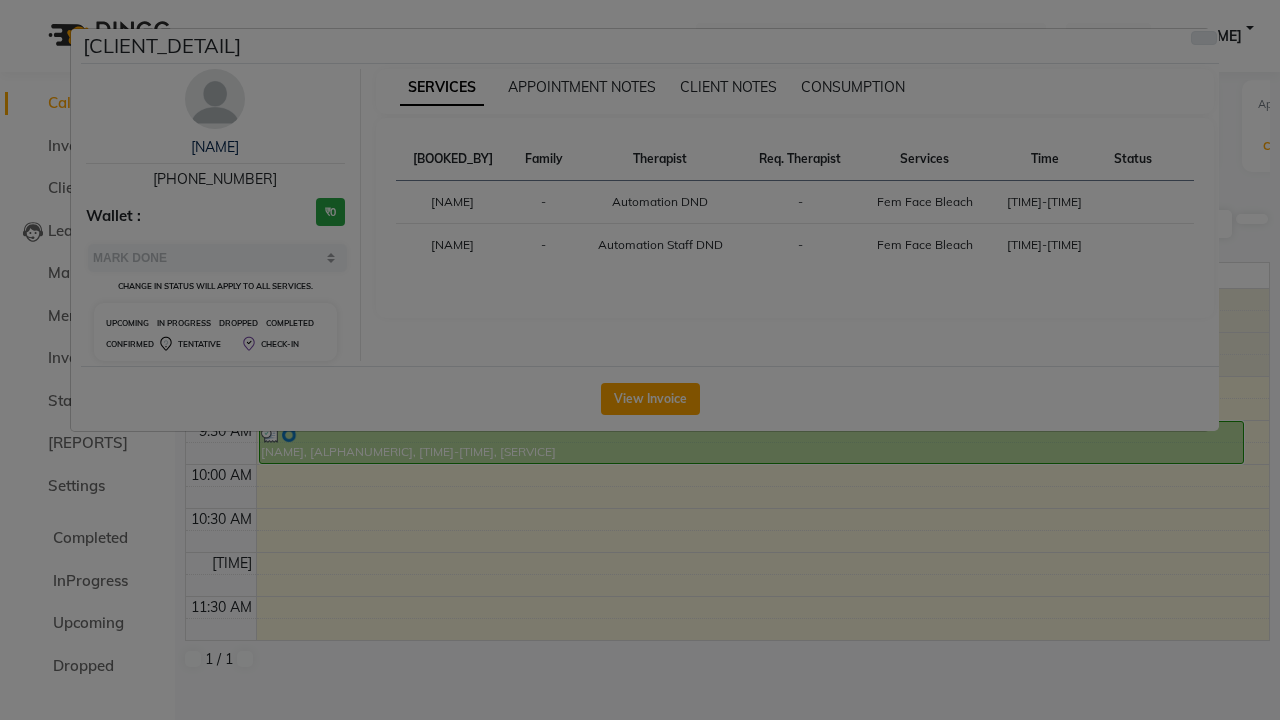 click at bounding box center (1204, 38) 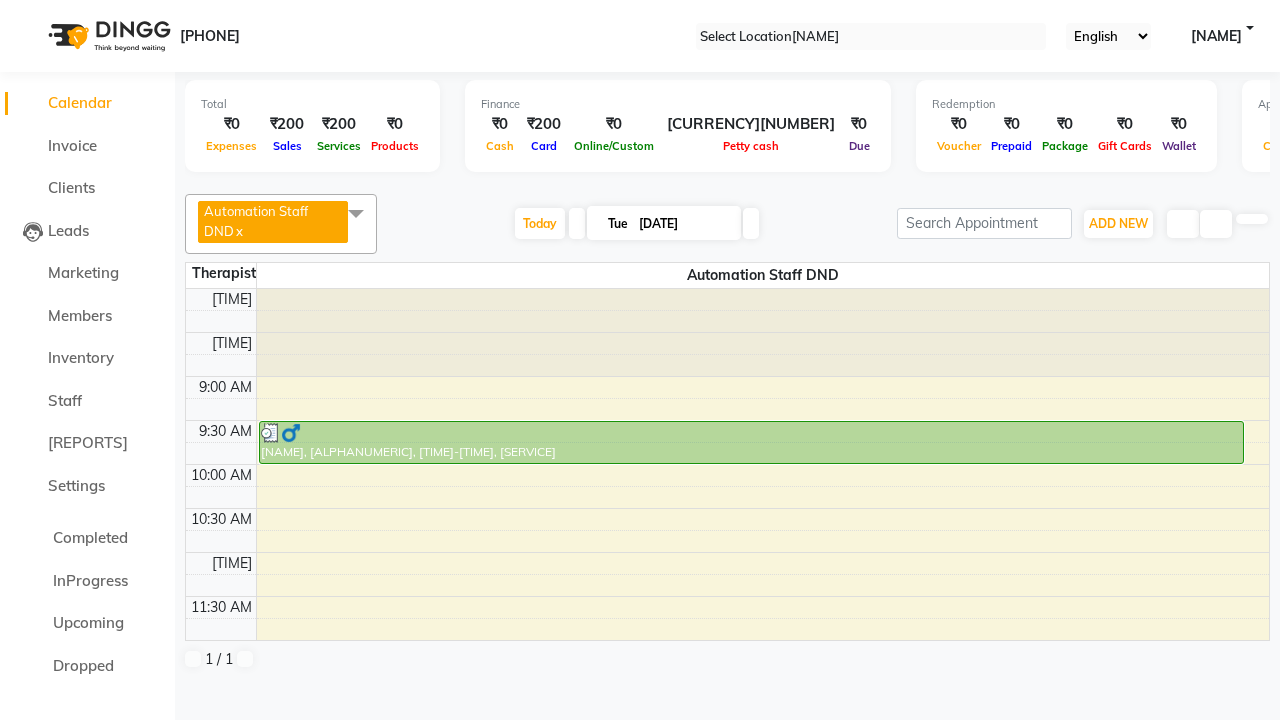click at bounding box center [356, 213] 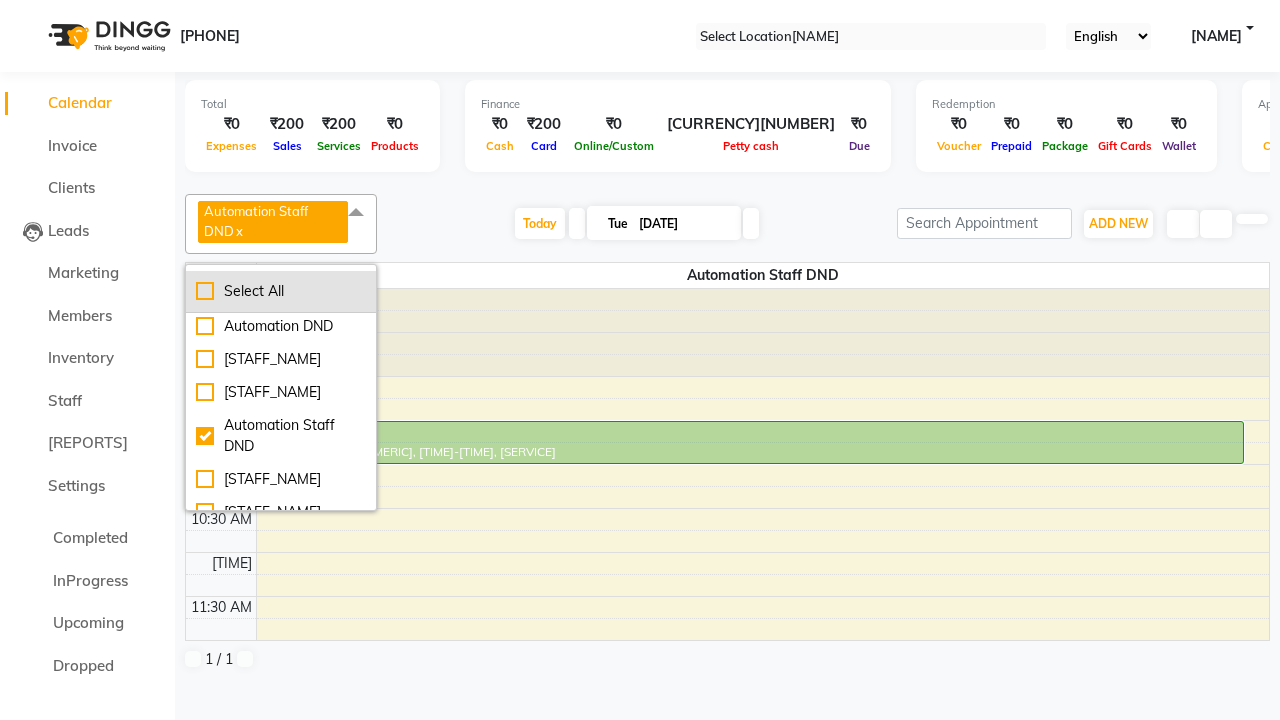 click on "Select All" at bounding box center (281, 291) 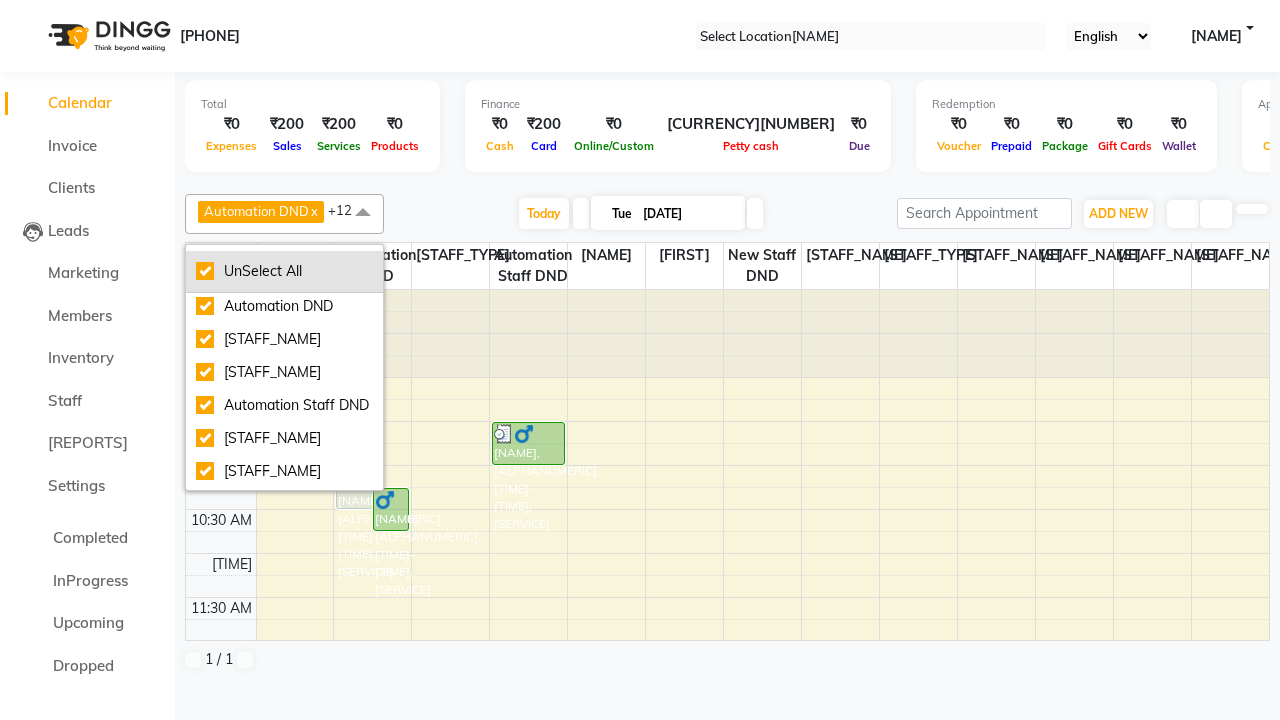 click on "UnSelect All" at bounding box center (284, 271) 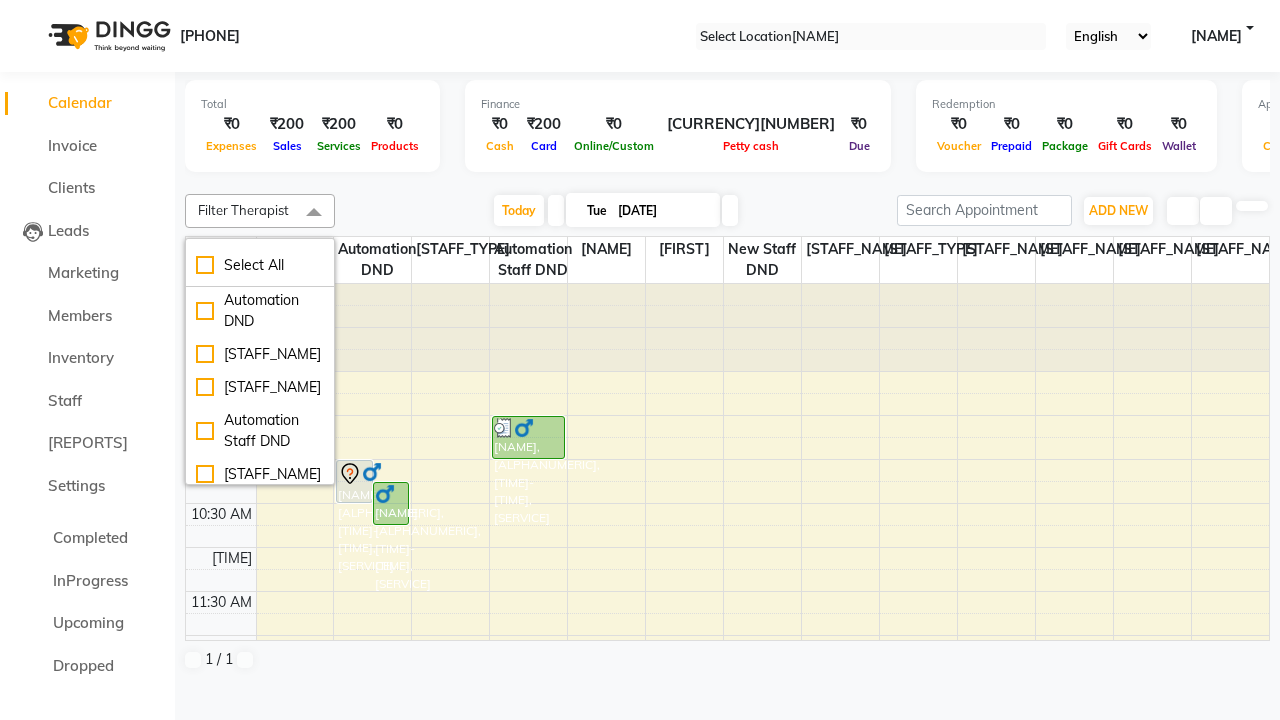 click at bounding box center [314, 213] 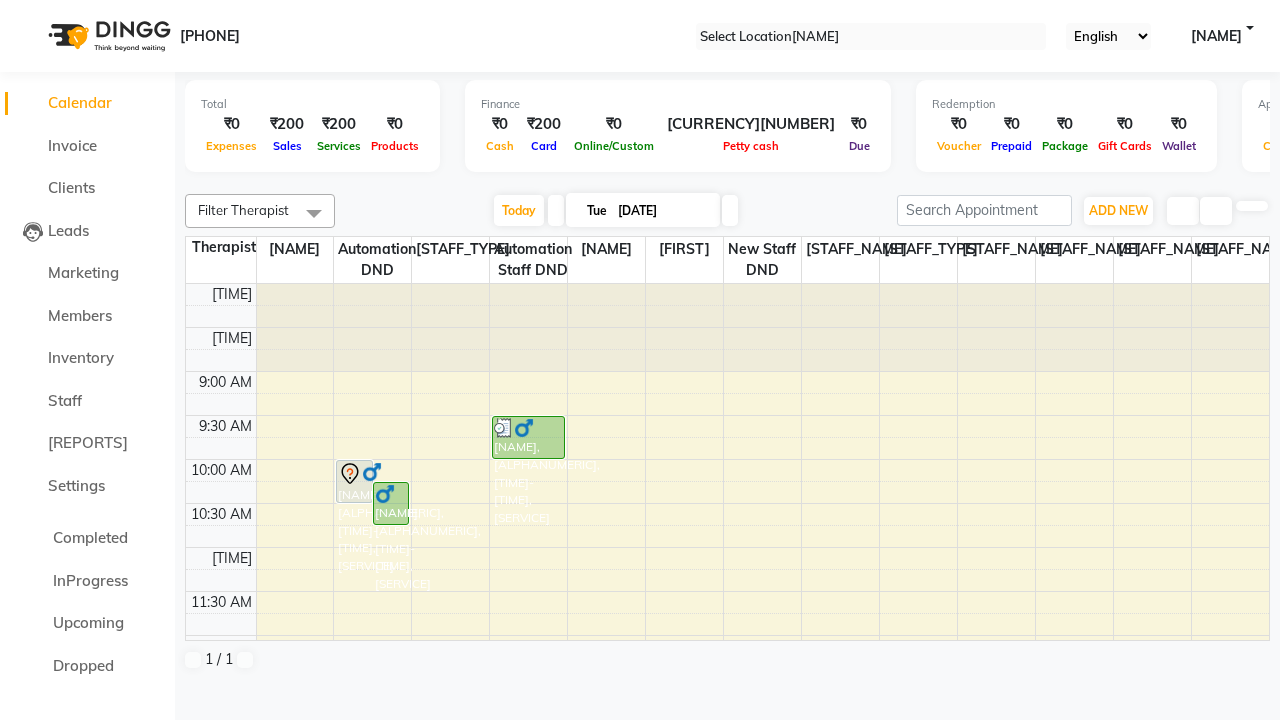 click on "[NAME]" at bounding box center (1216, 36) 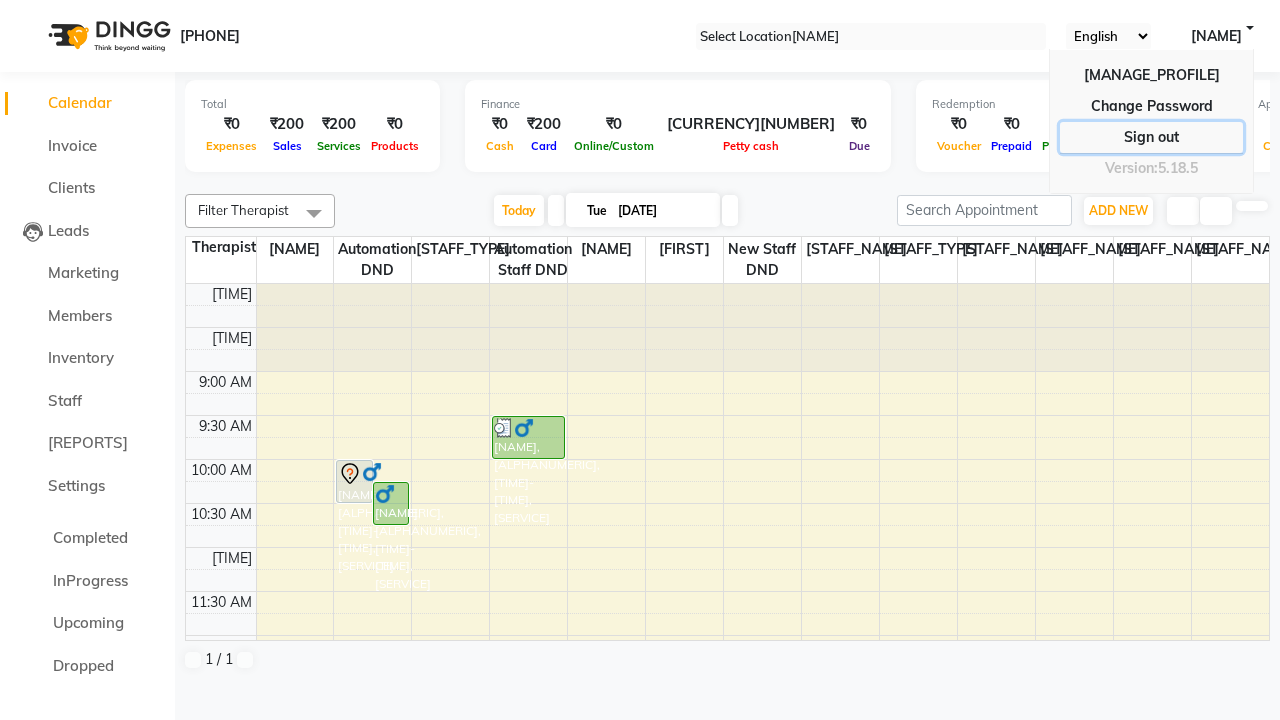 click on "Sign out" at bounding box center (1151, 106) 